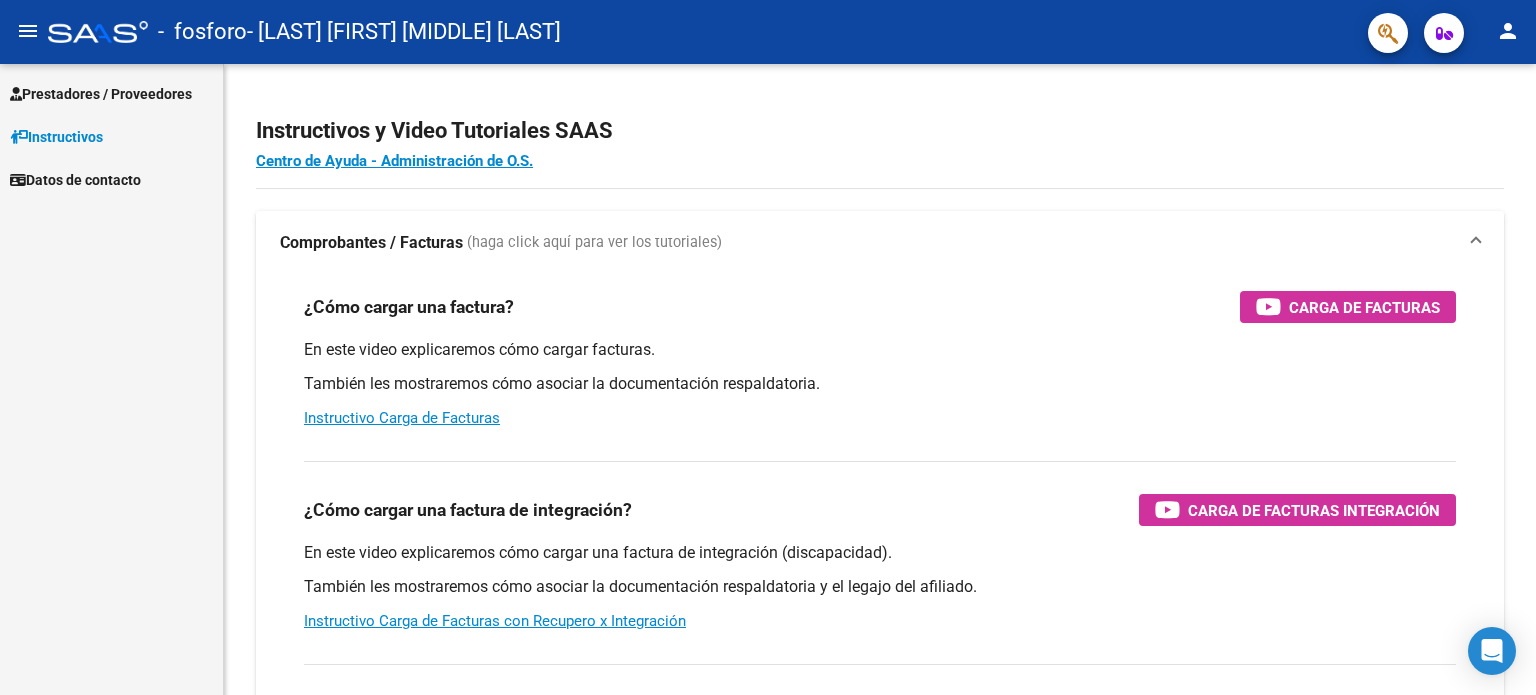 scroll, scrollTop: 0, scrollLeft: 0, axis: both 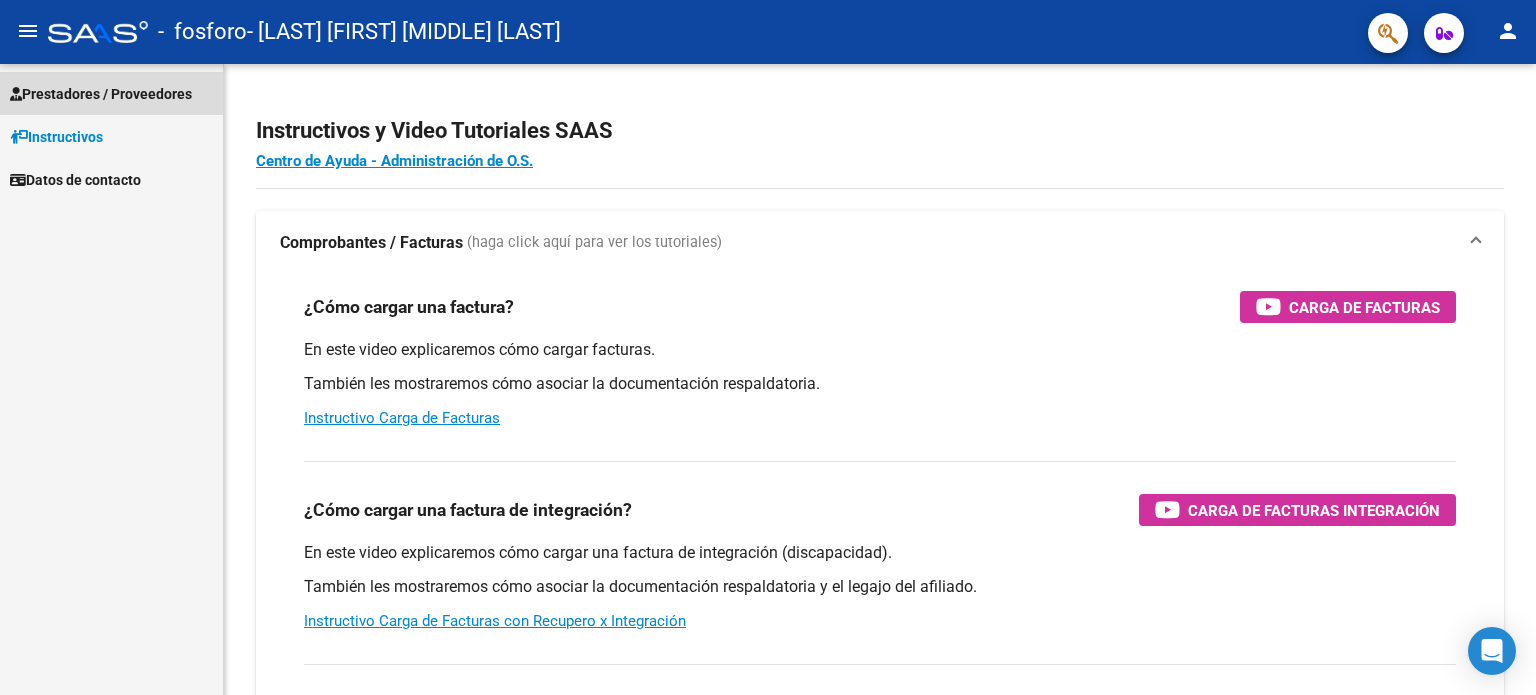 click on "Prestadores / Proveedores" at bounding box center [111, 93] 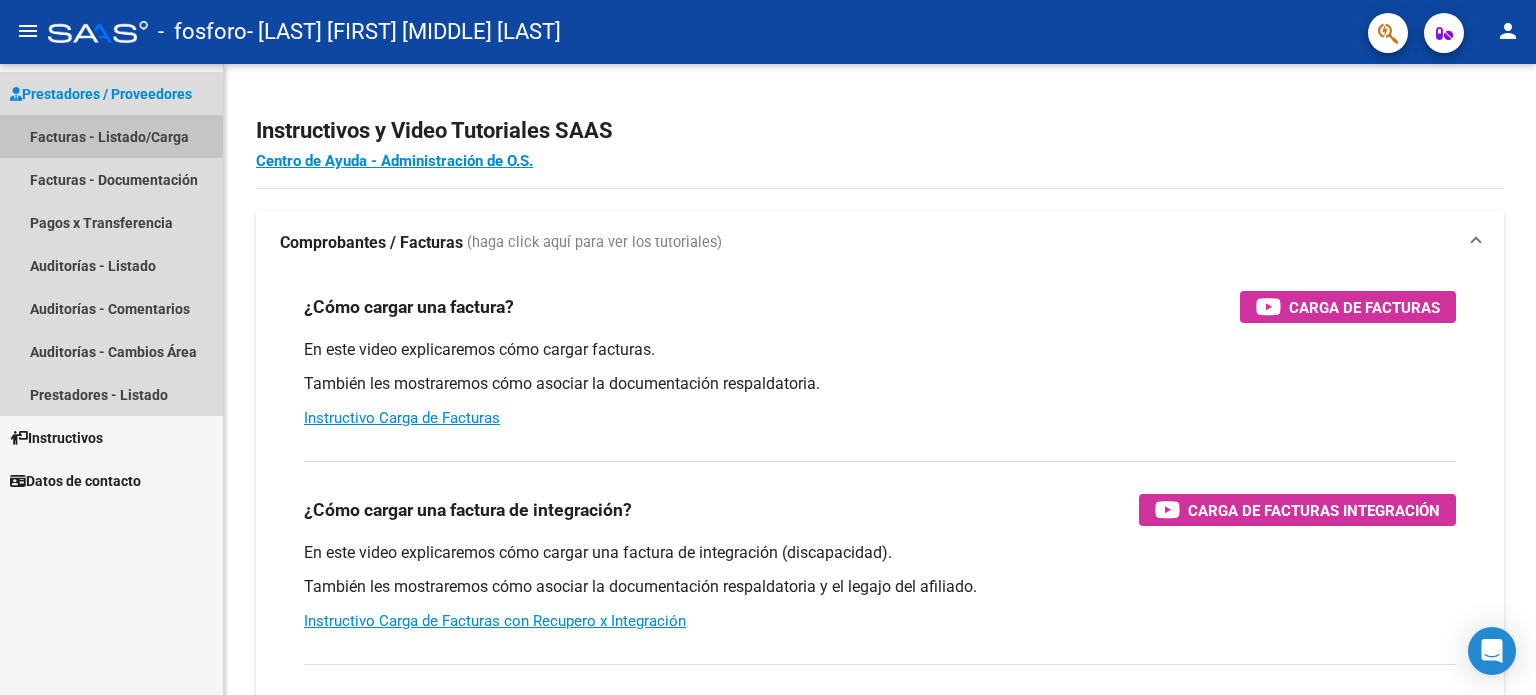 click on "Facturas - Listado/Carga" at bounding box center (111, 136) 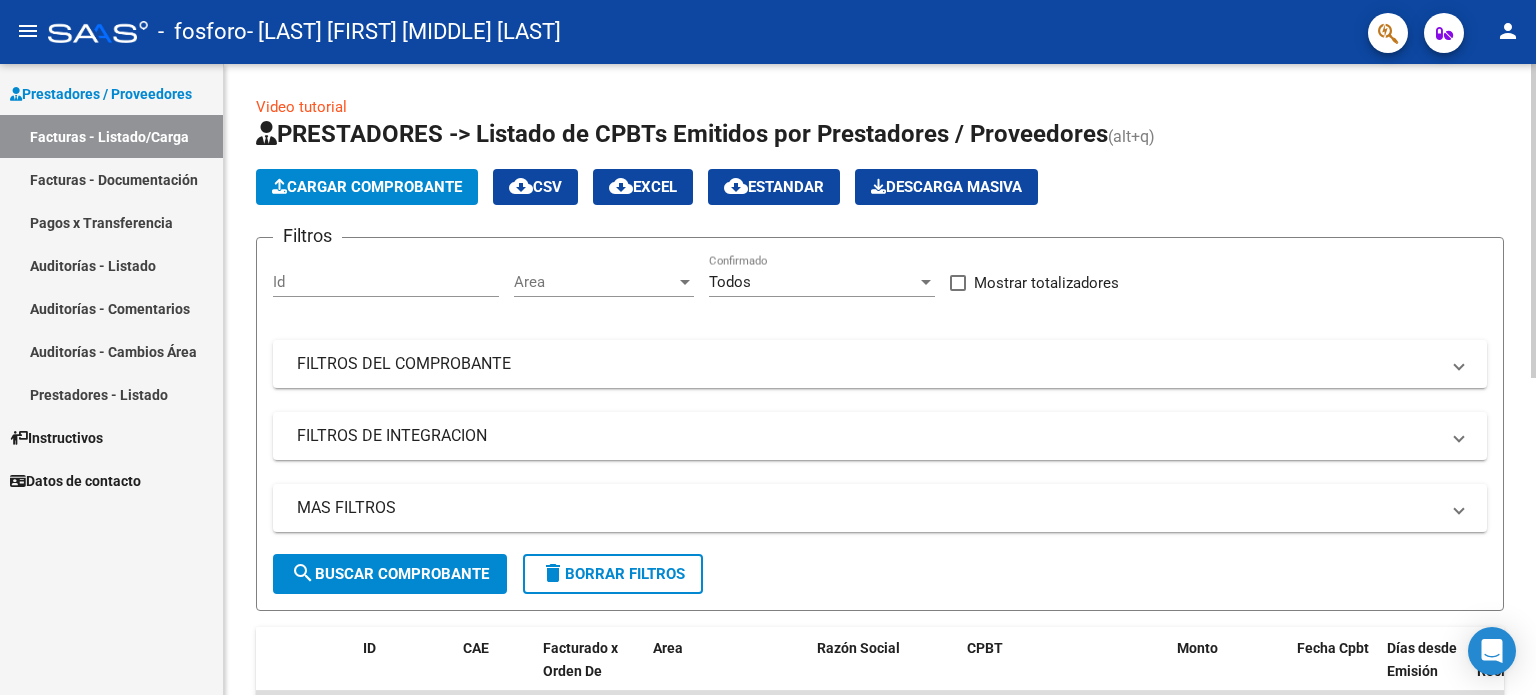 click on "Cargar Comprobante" 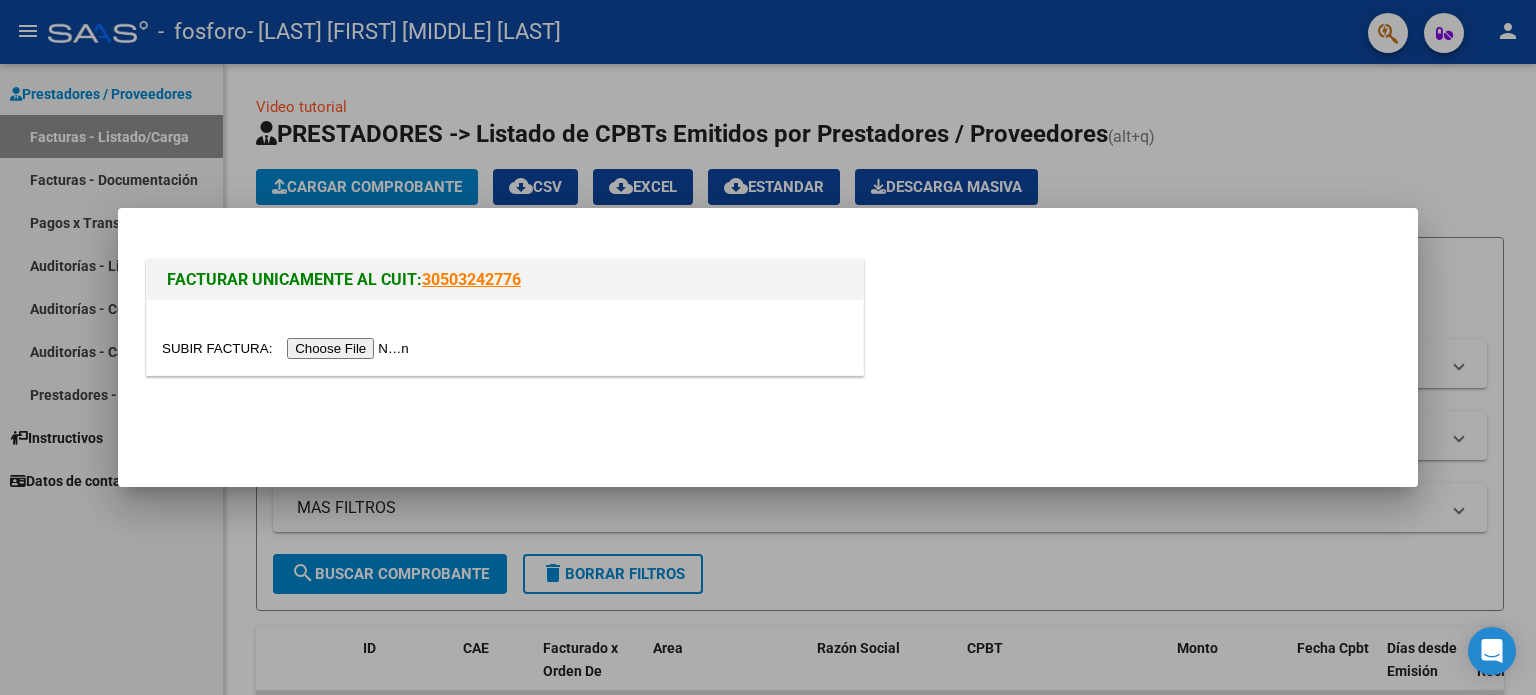 click at bounding box center (288, 348) 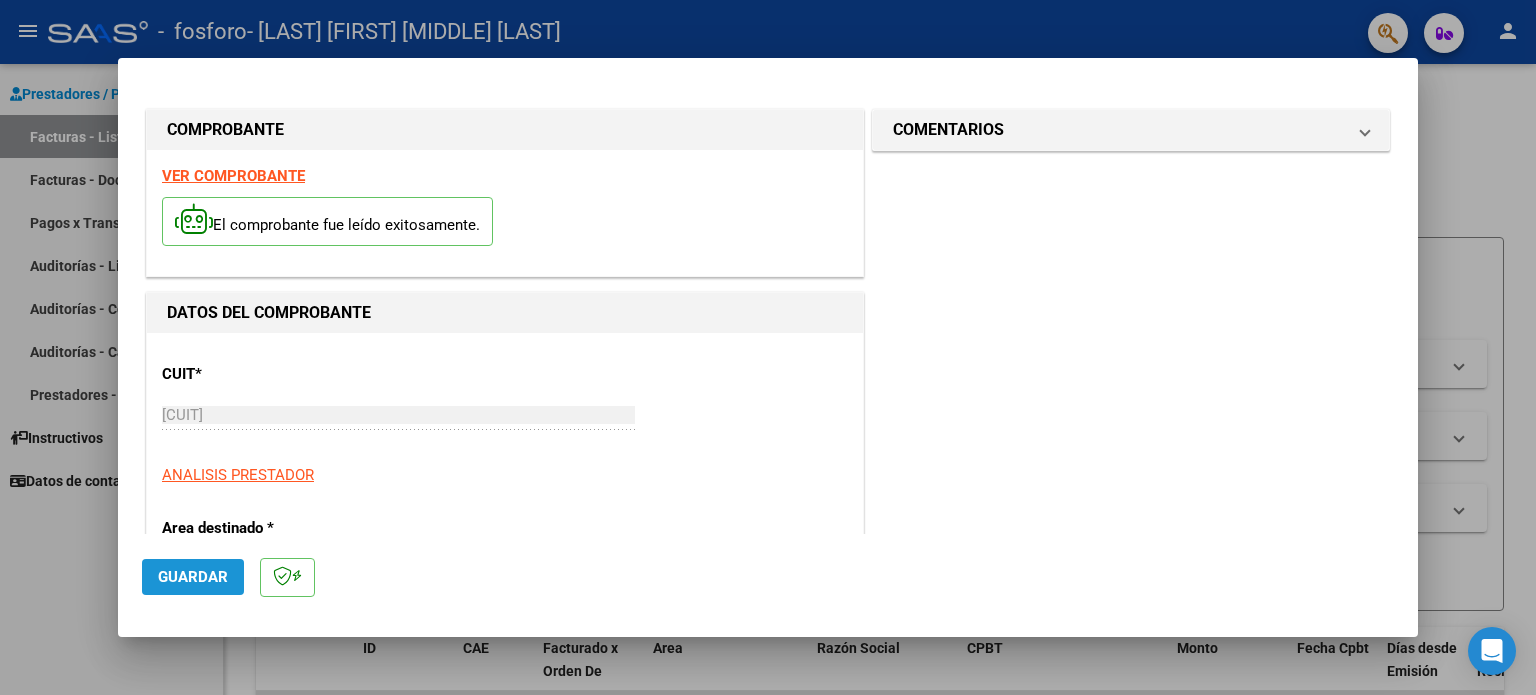 click on "Guardar" 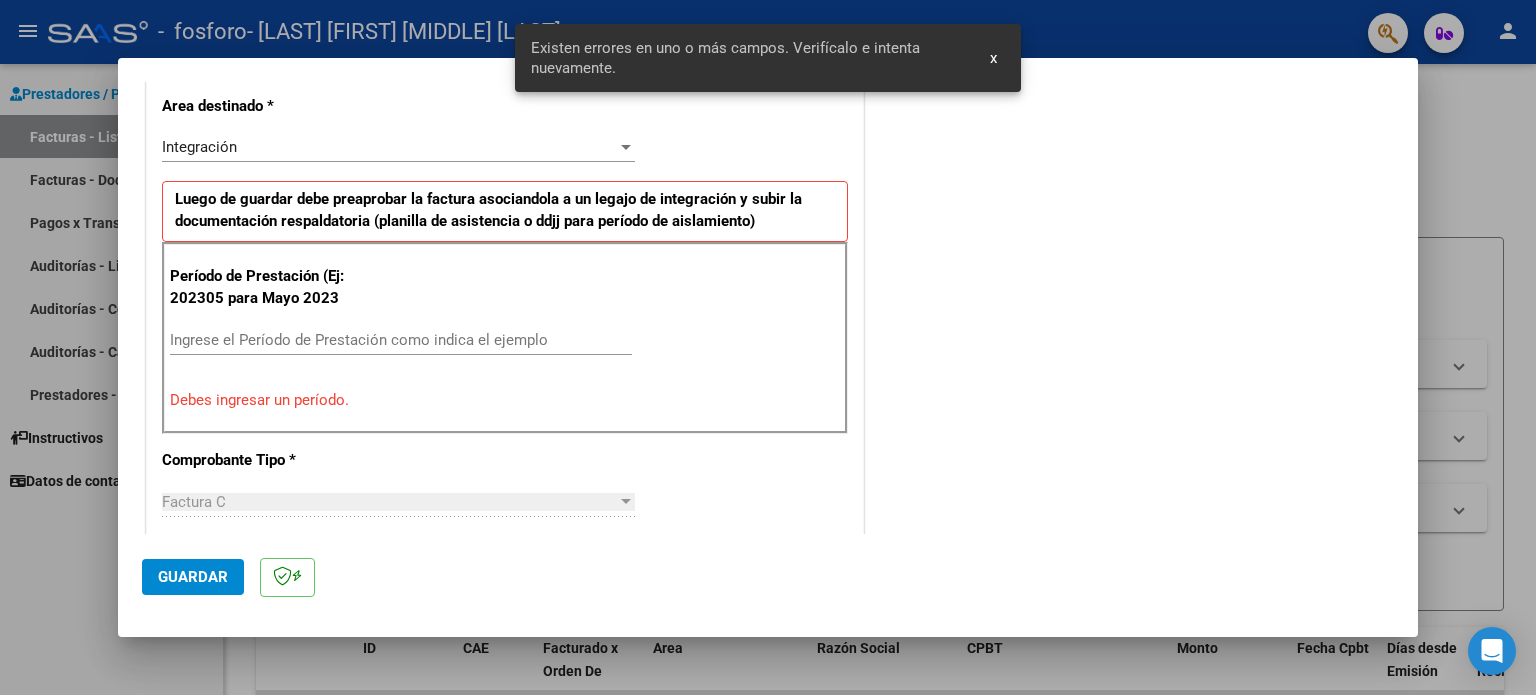 scroll, scrollTop: 431, scrollLeft: 0, axis: vertical 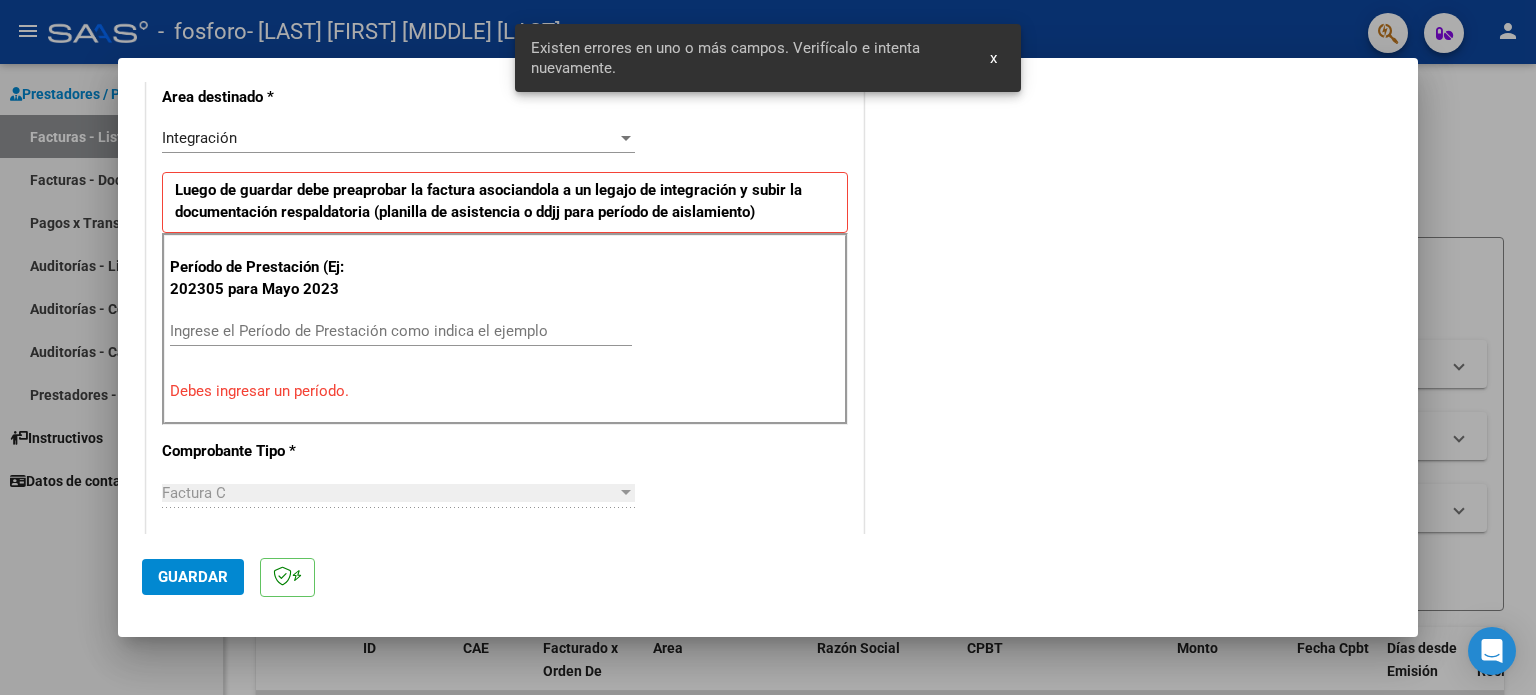 click on "Ingrese el Período de Prestación como indica el ejemplo" at bounding box center [401, 331] 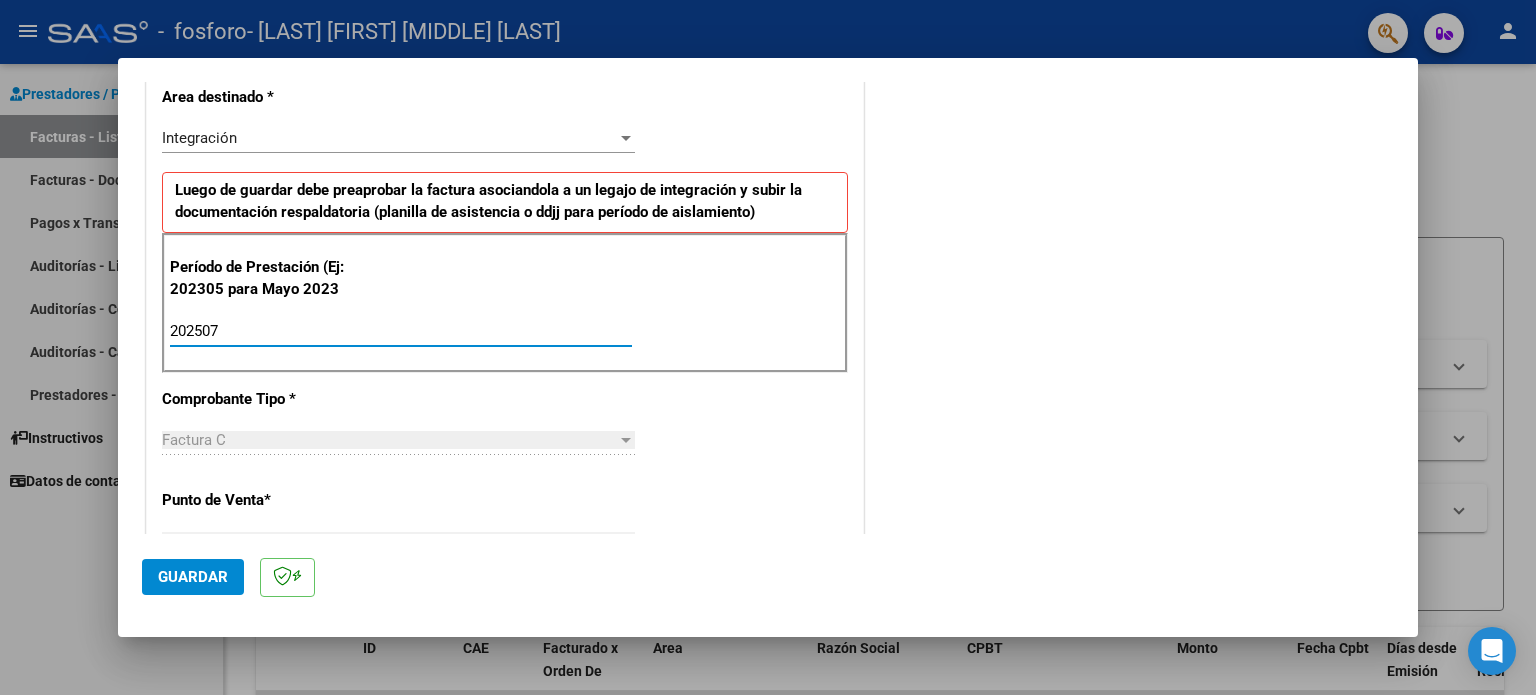 type on "202507" 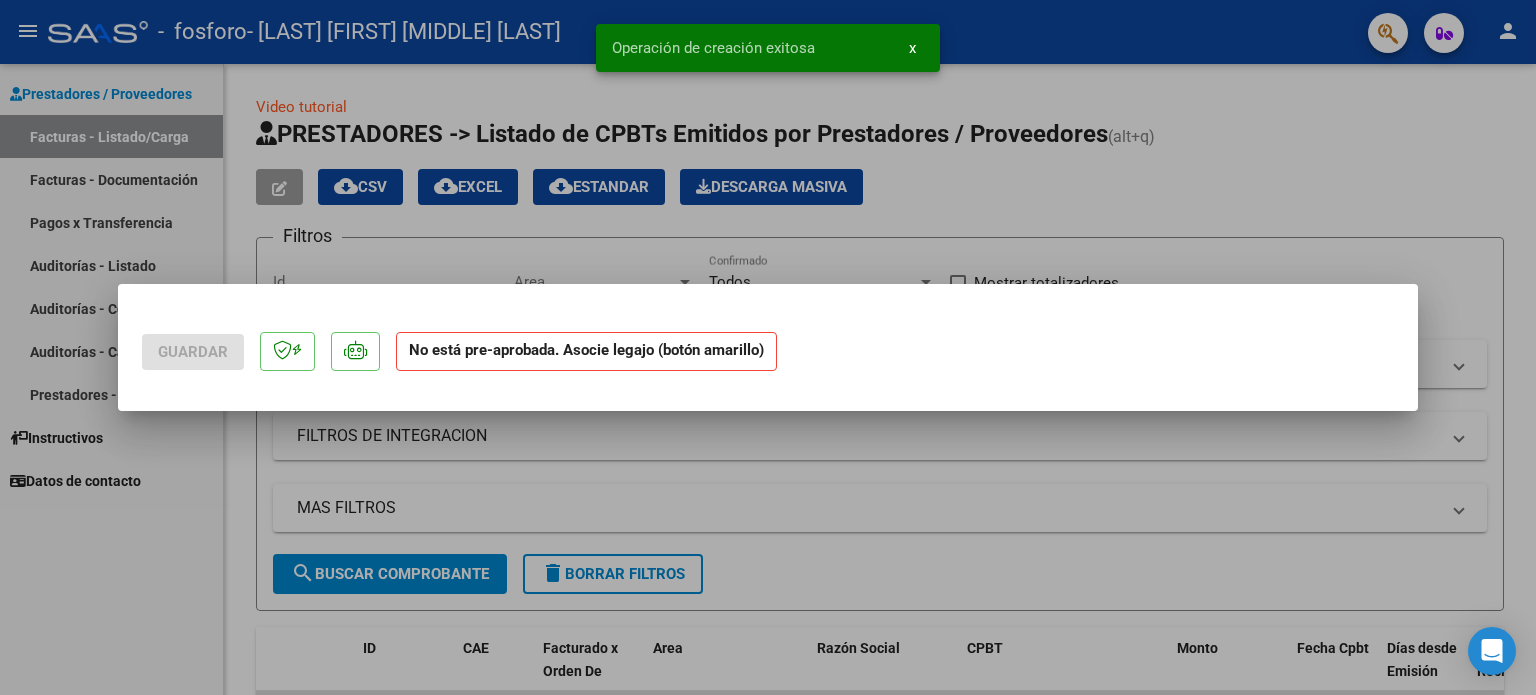 scroll, scrollTop: 0, scrollLeft: 0, axis: both 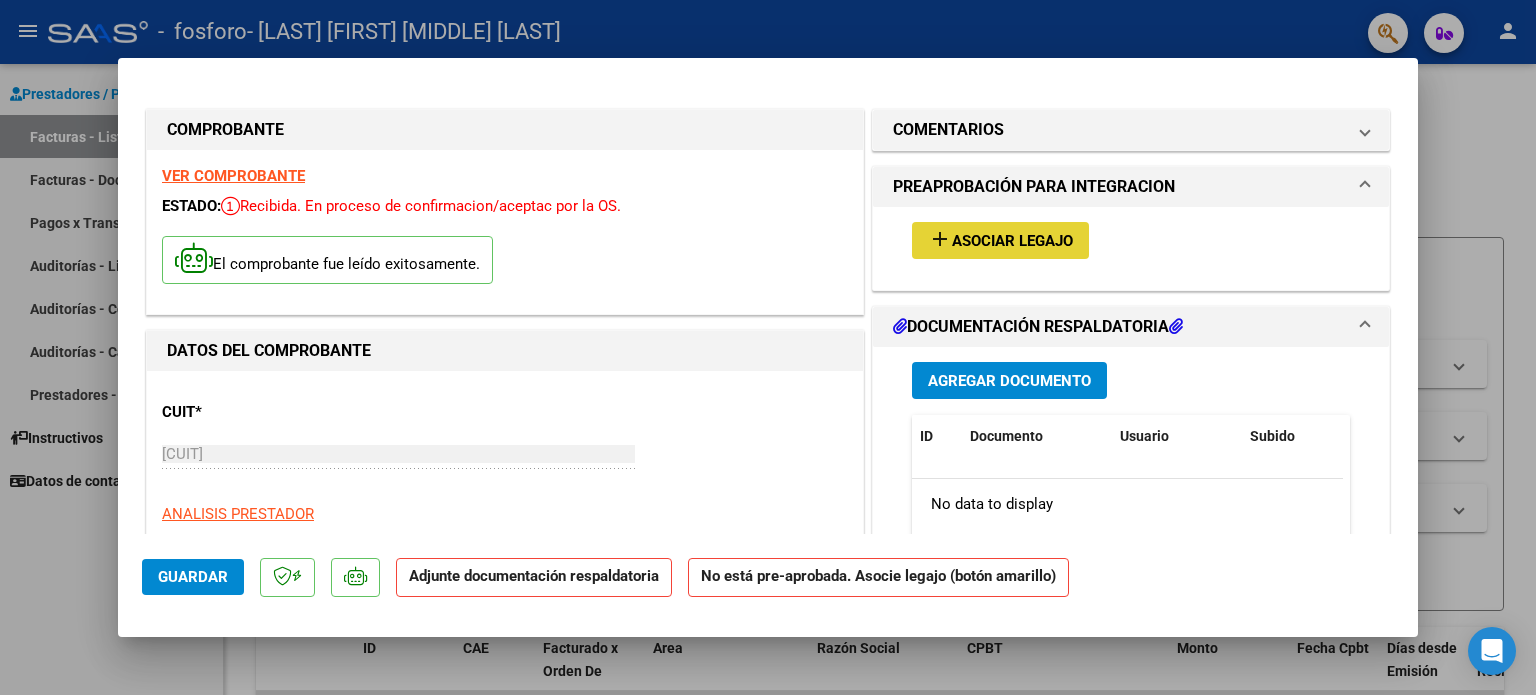 click on "Asociar Legajo" at bounding box center [1012, 241] 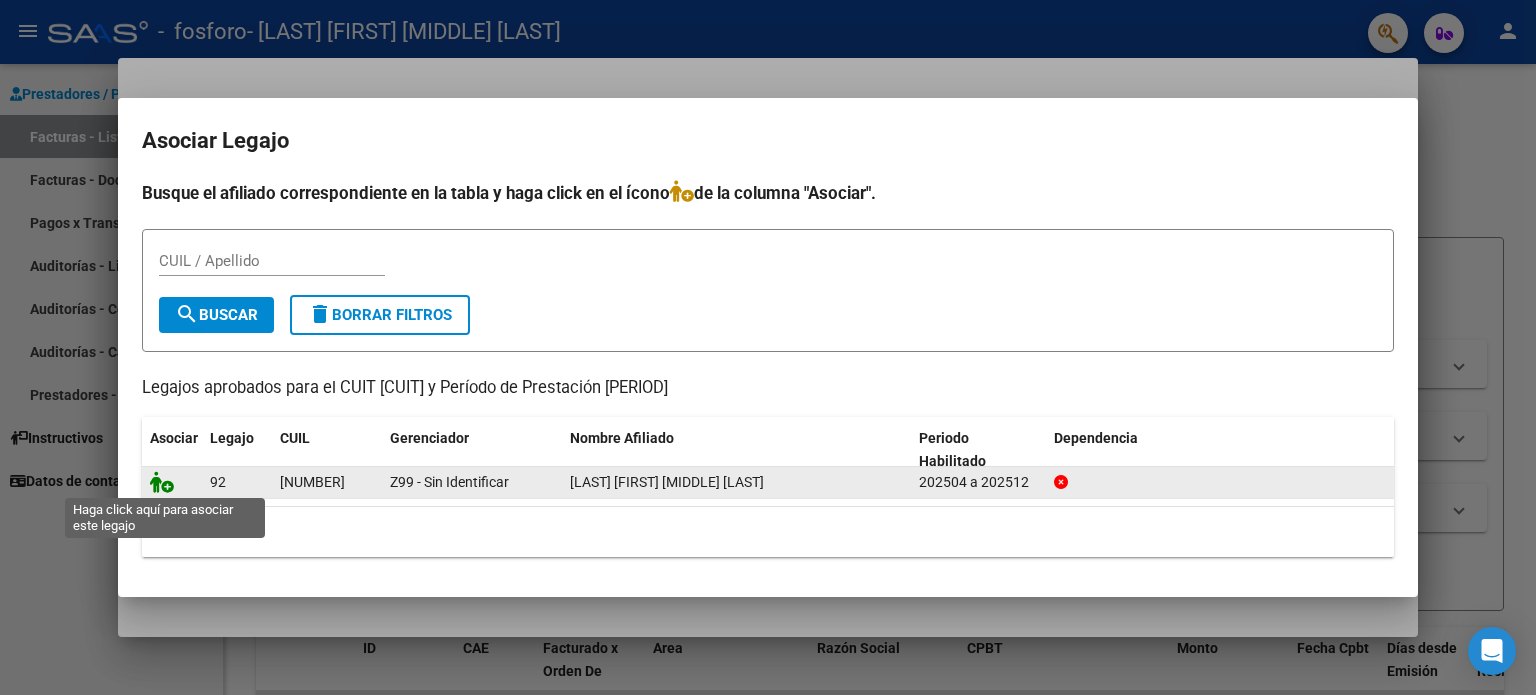 click 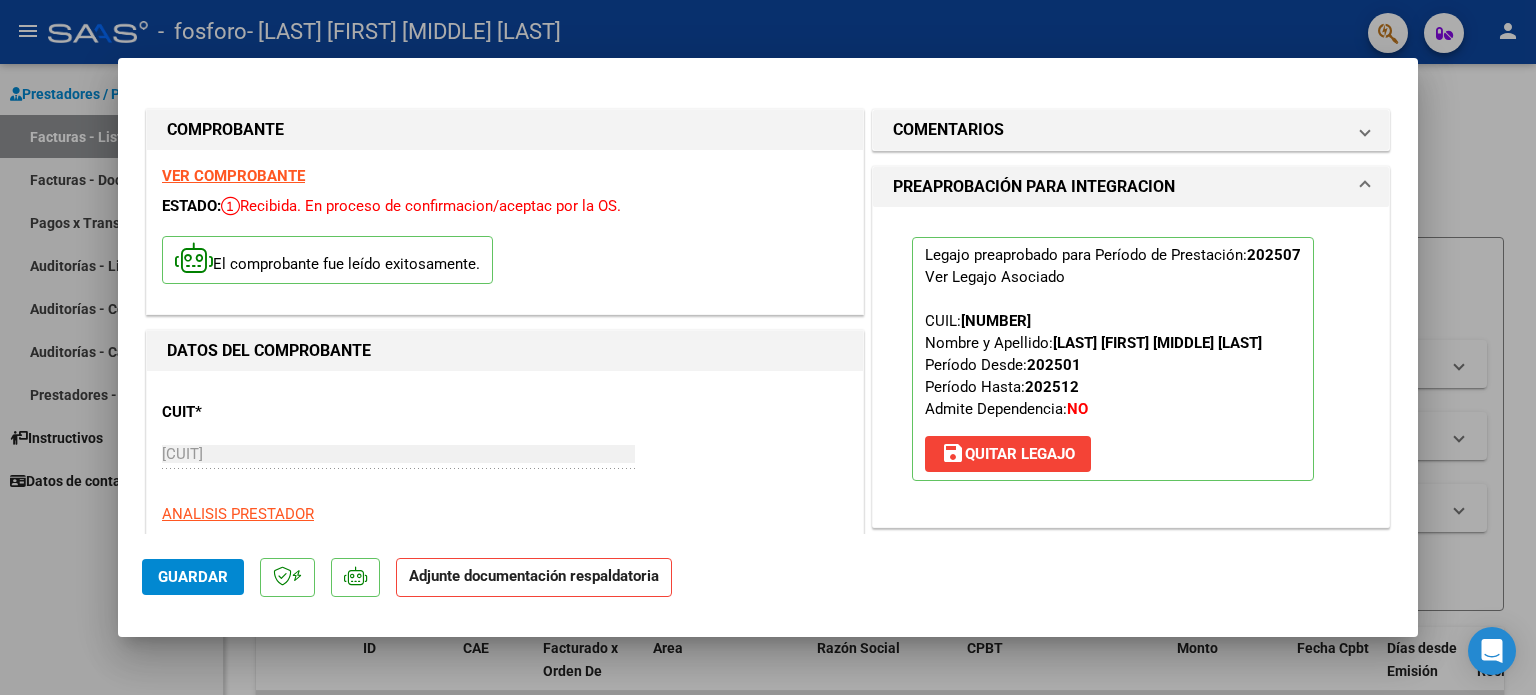 scroll, scrollTop: 395, scrollLeft: 0, axis: vertical 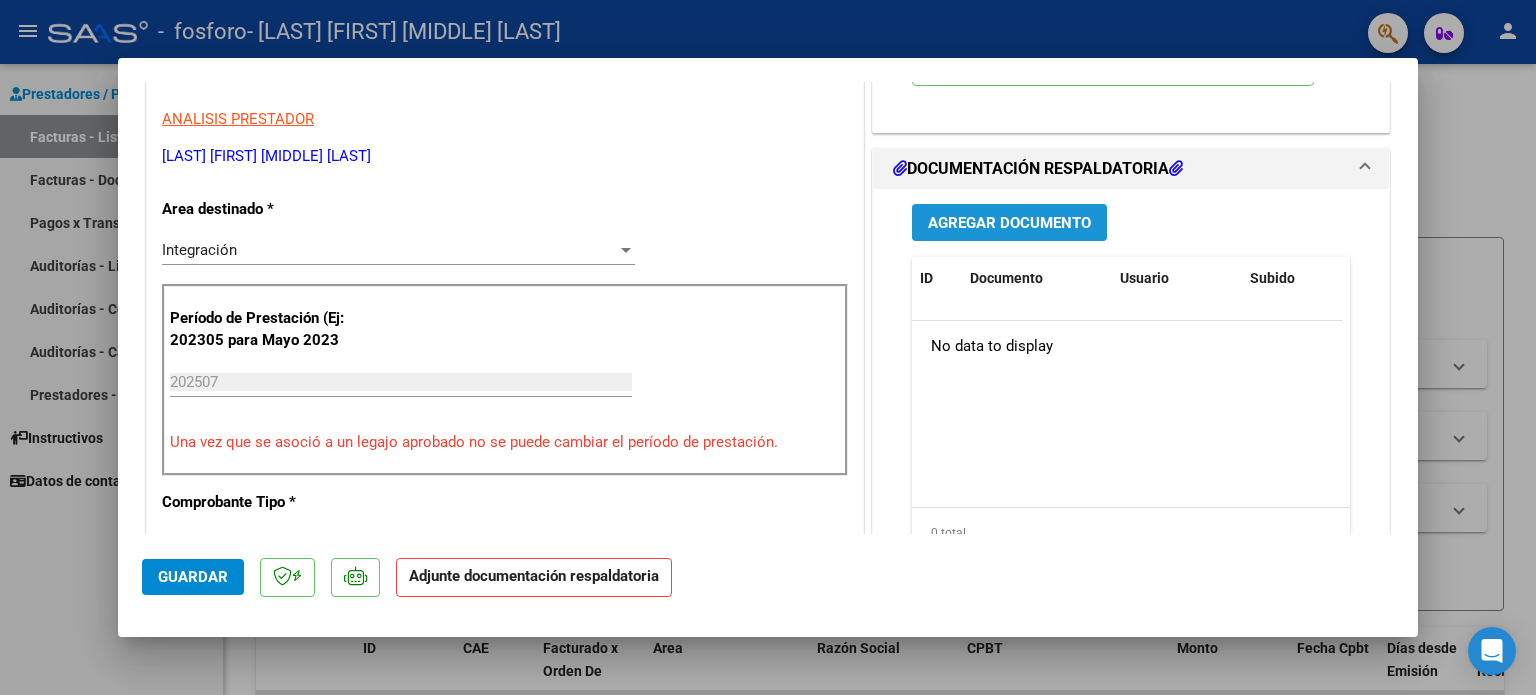 click on "Agregar Documento" at bounding box center [1009, 223] 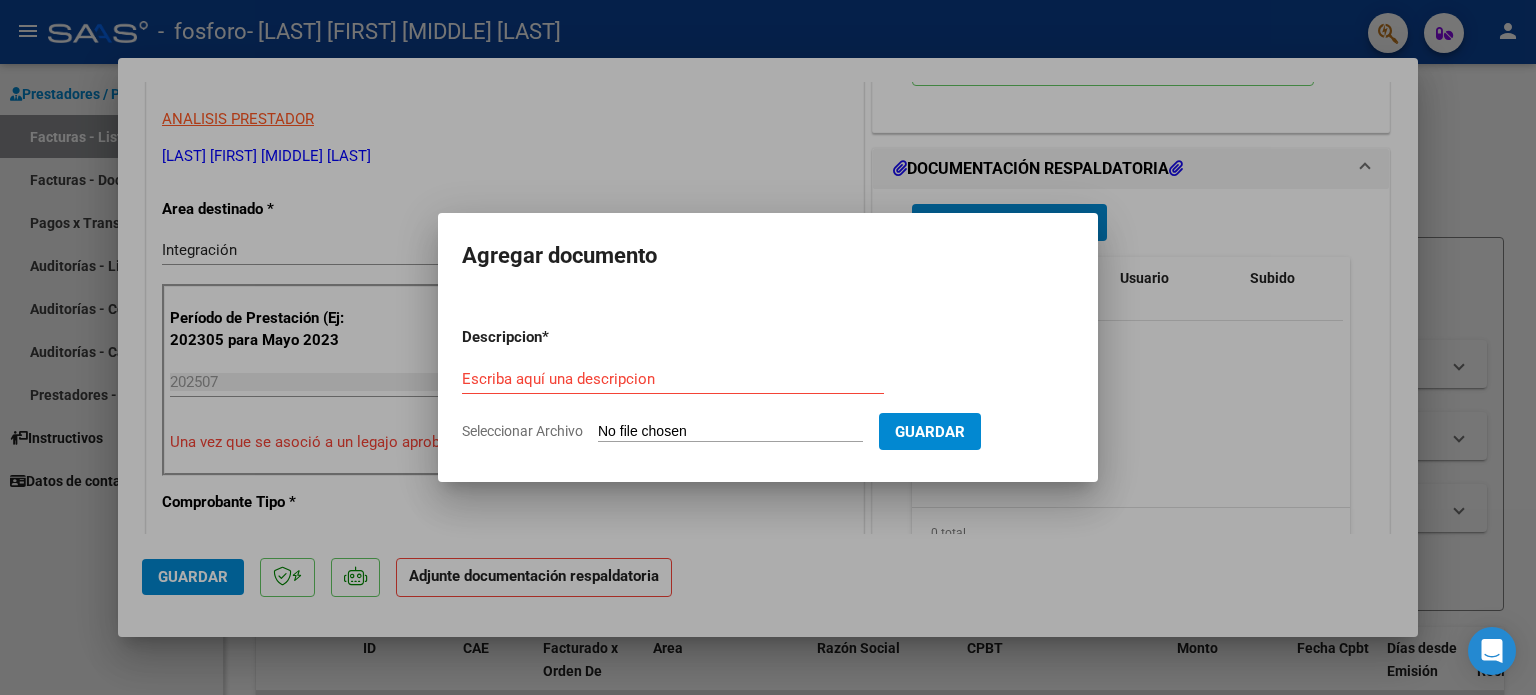 click at bounding box center [768, 347] 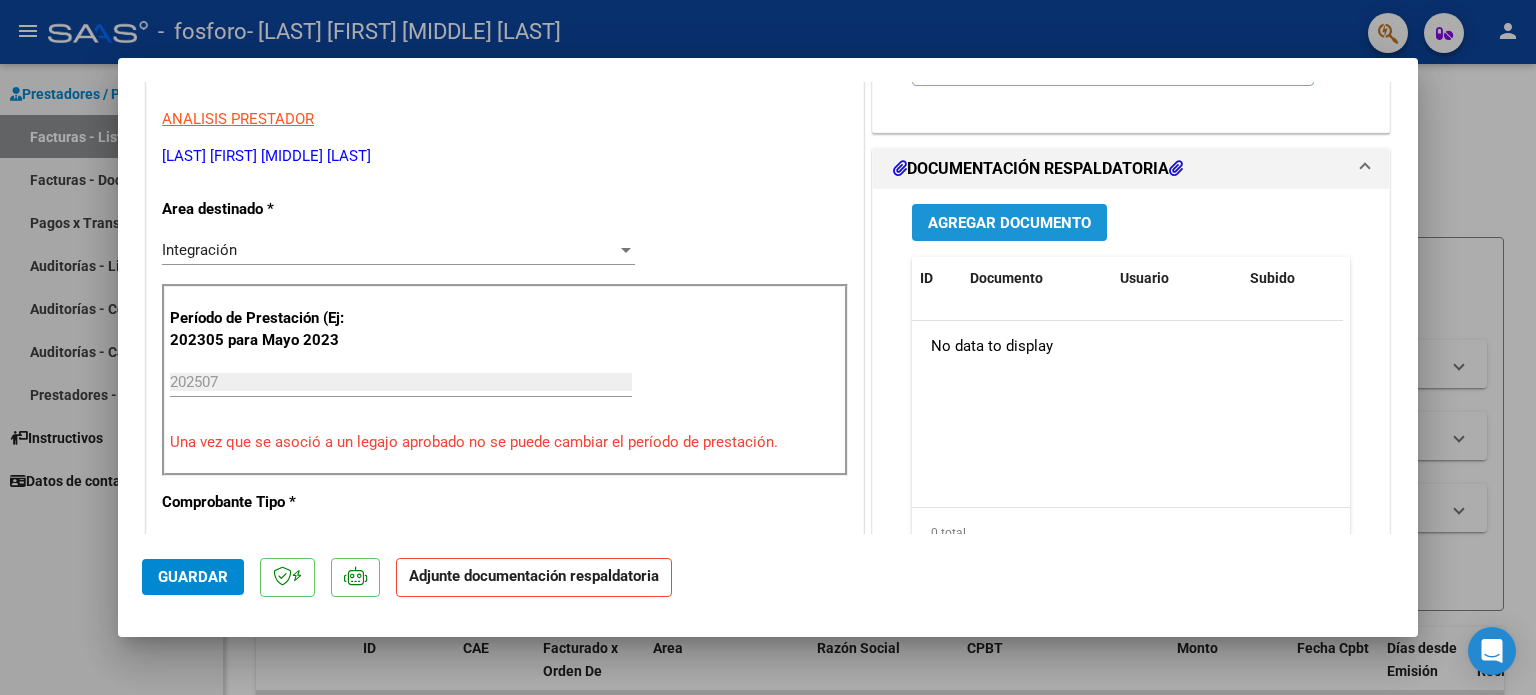 click on "Agregar Documento" at bounding box center (1009, 223) 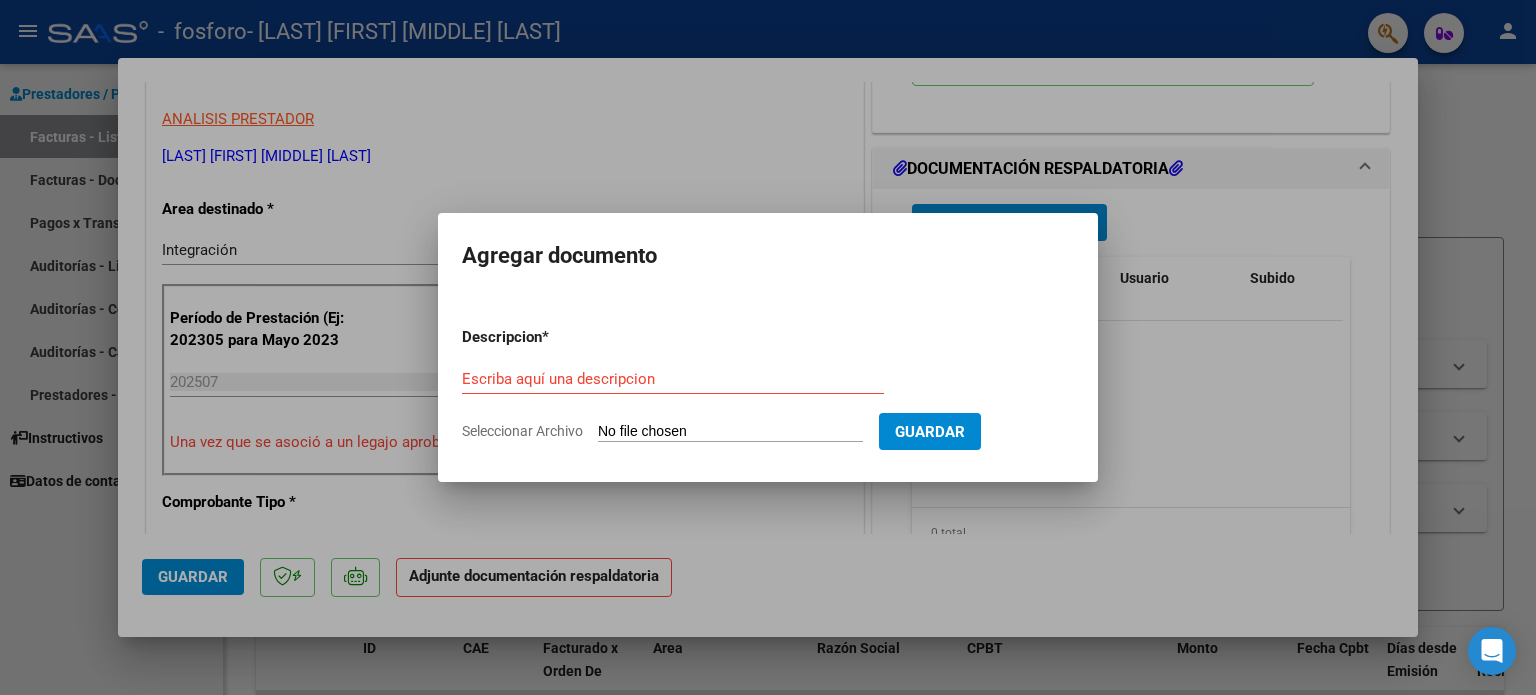 click on "Escriba aquí una descripcion" at bounding box center (673, 379) 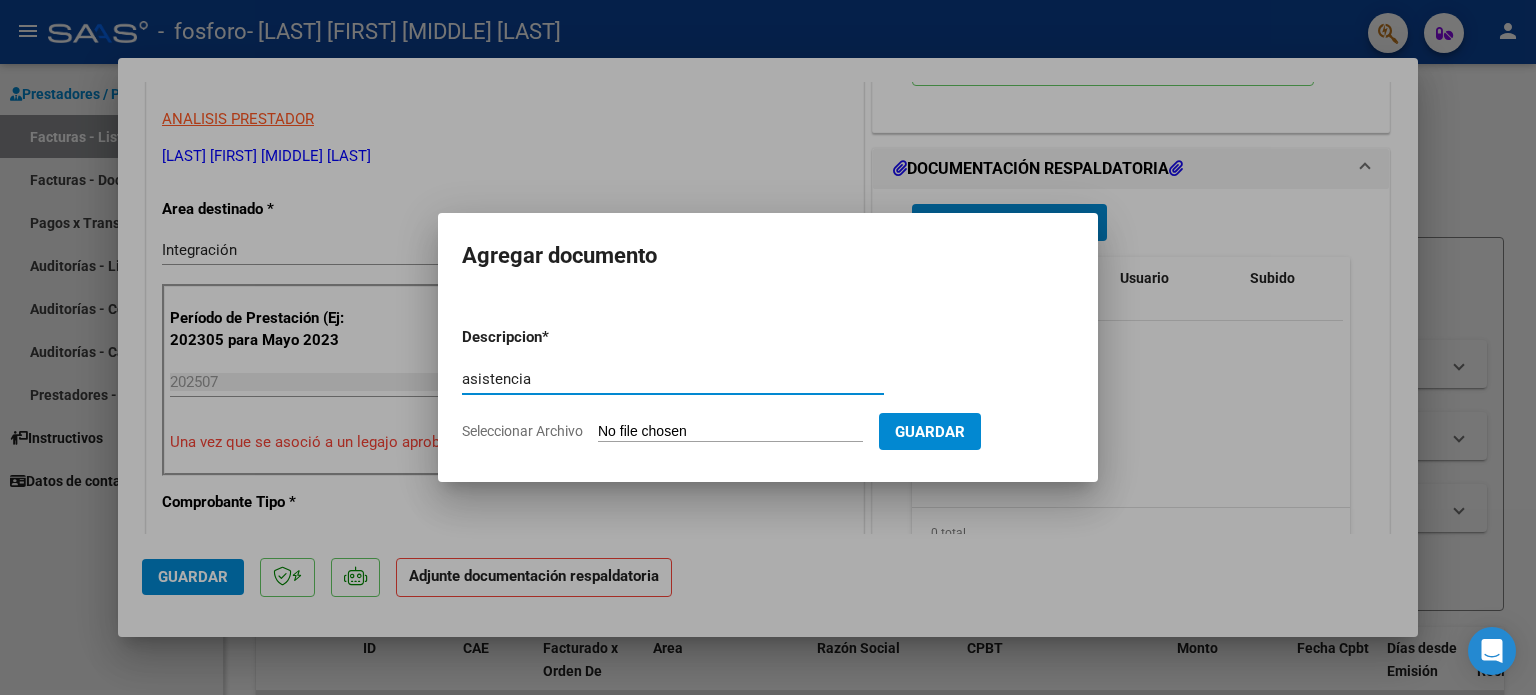 type on "asistencia" 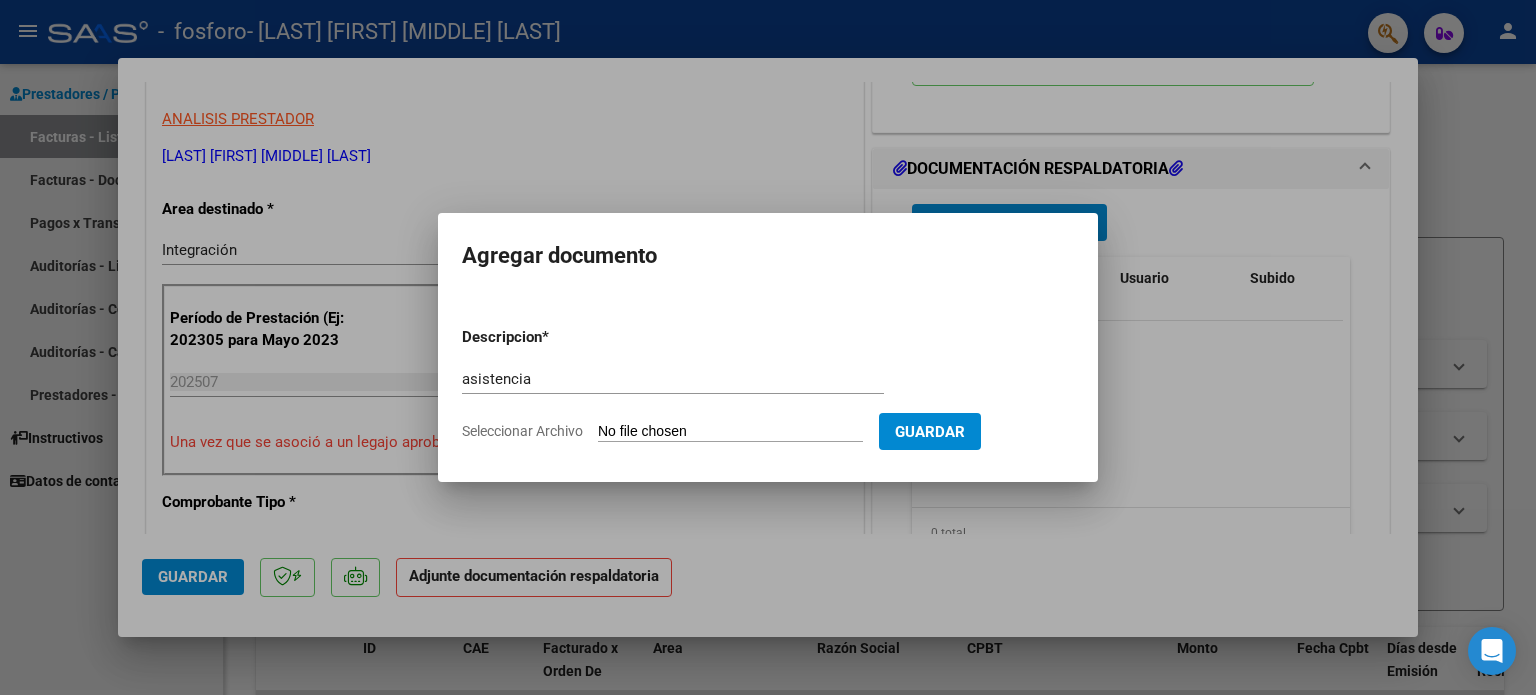 click on "Seleccionar Archivo" at bounding box center [730, 432] 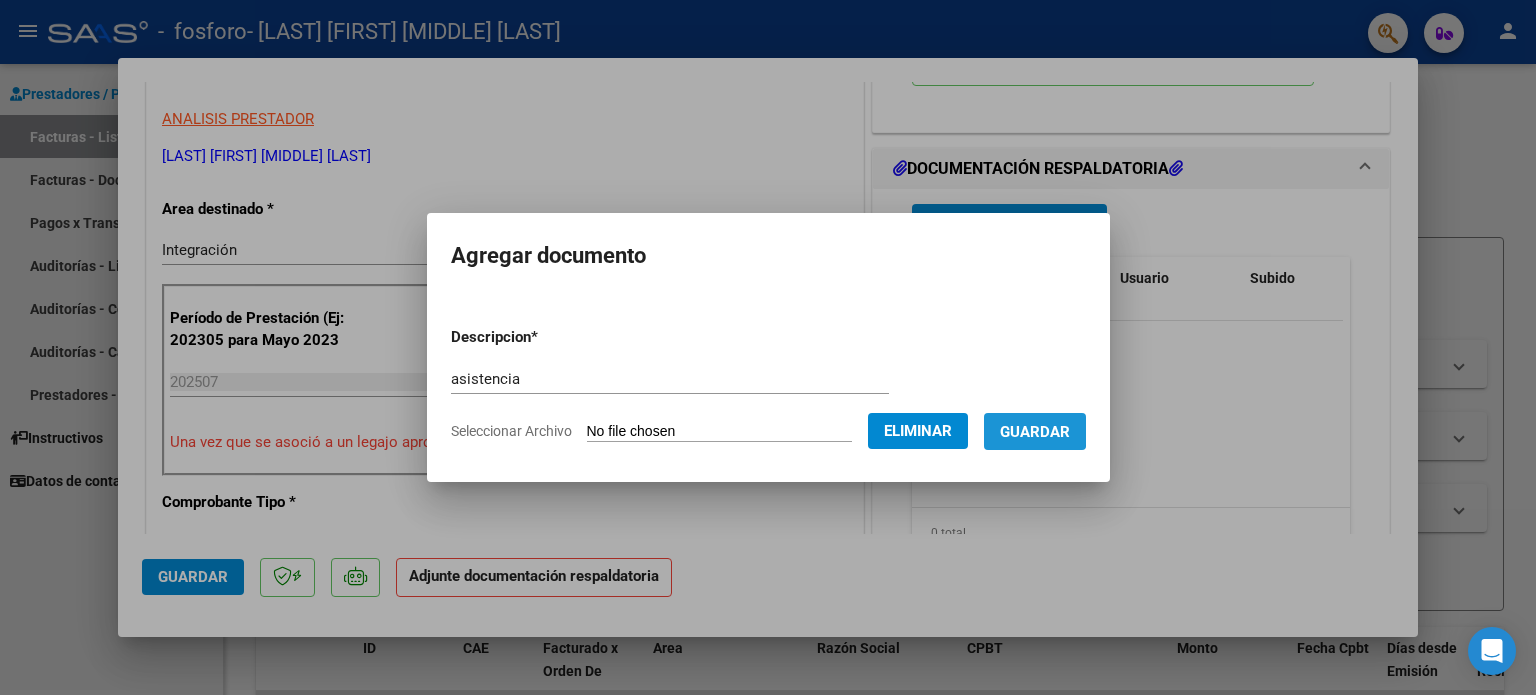 click on "Guardar" at bounding box center [1035, 432] 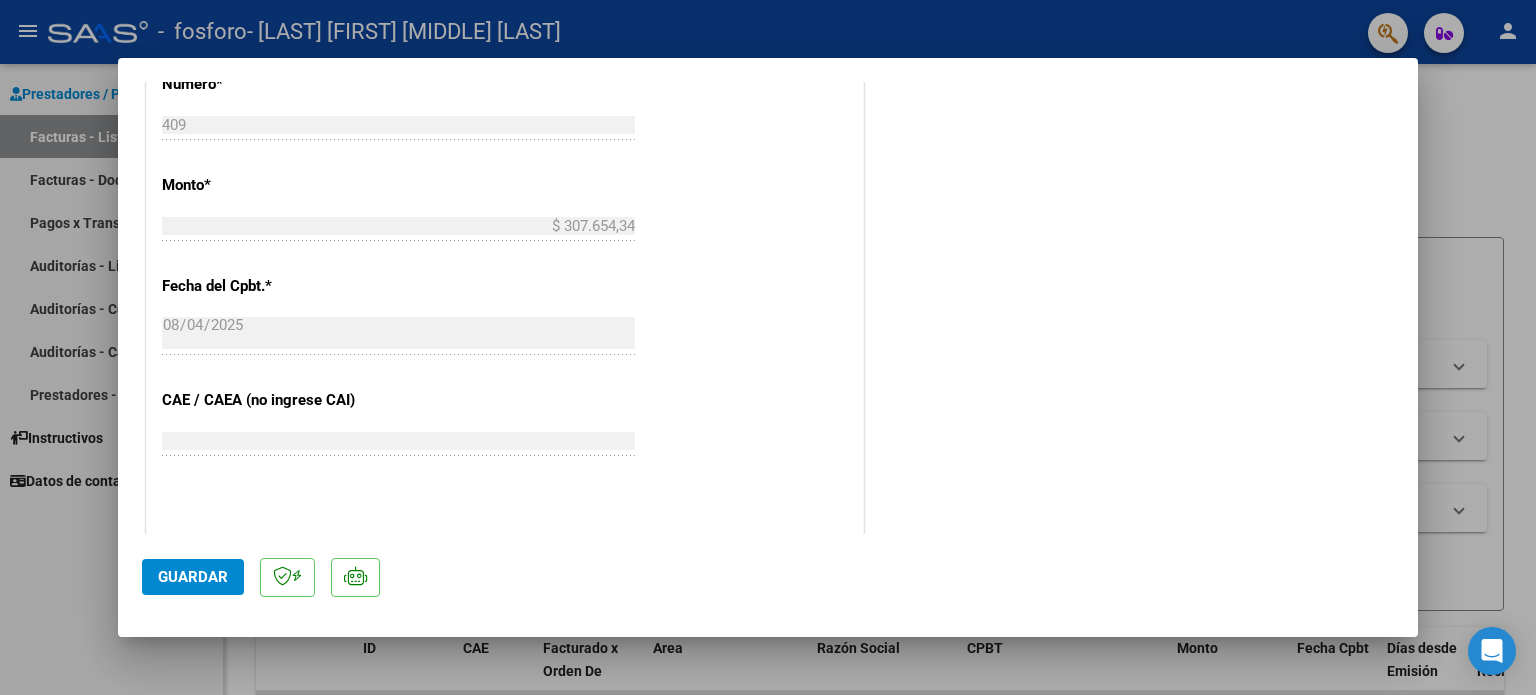 scroll, scrollTop: 1035, scrollLeft: 0, axis: vertical 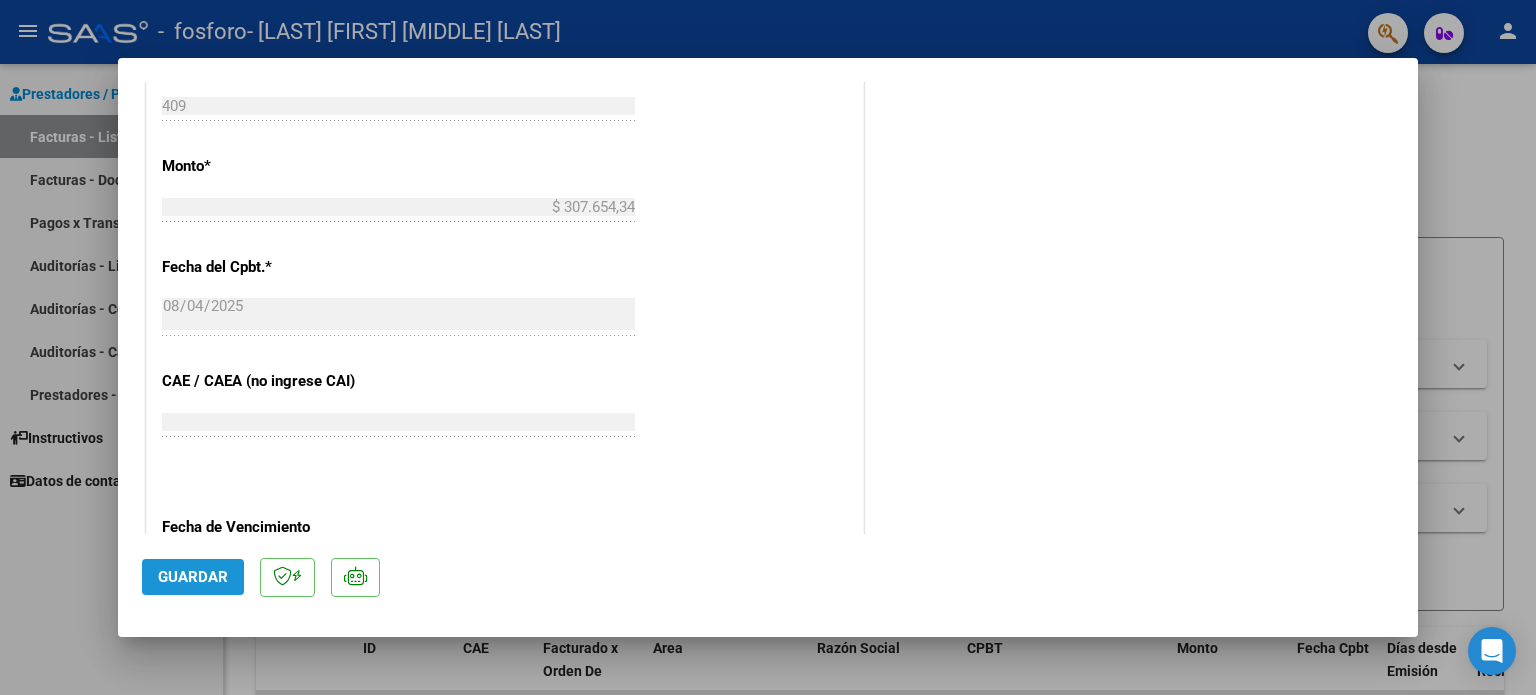 click on "Guardar" 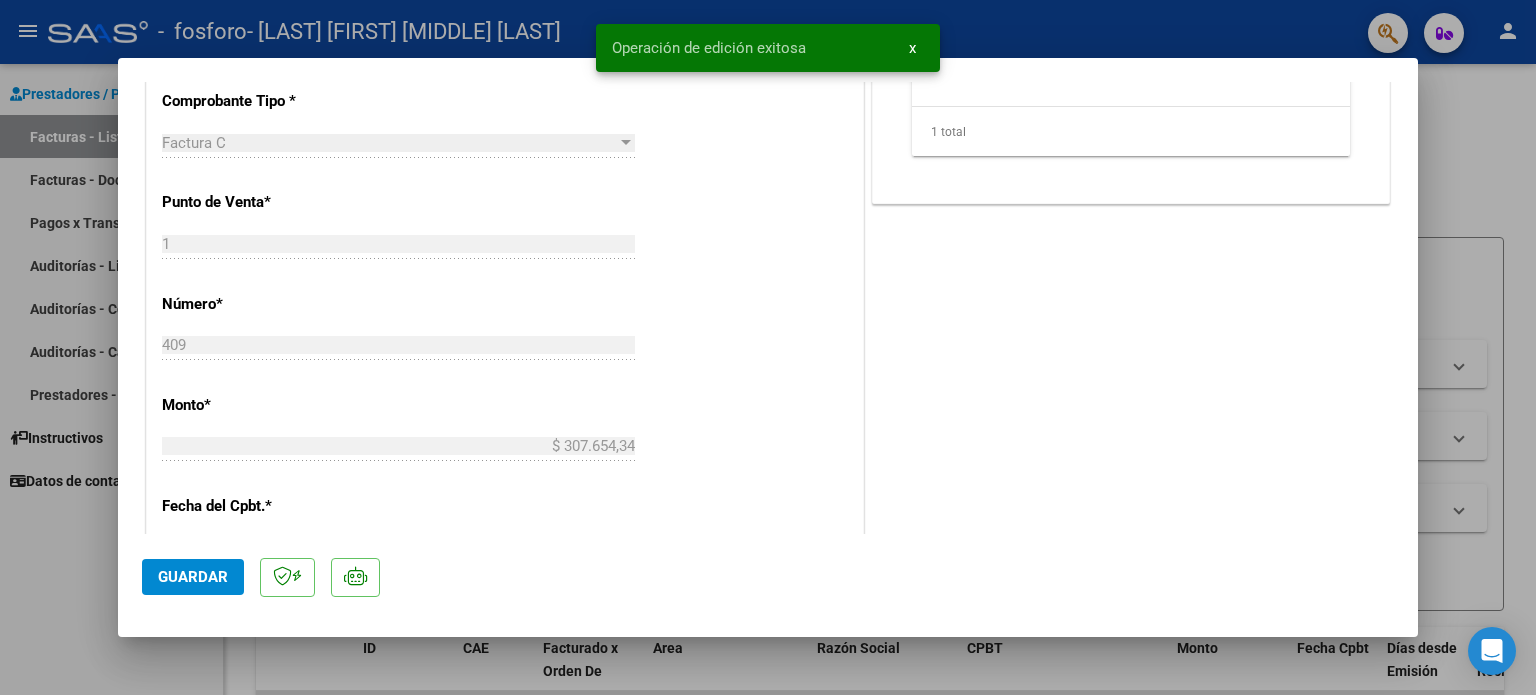 scroll, scrollTop: 795, scrollLeft: 0, axis: vertical 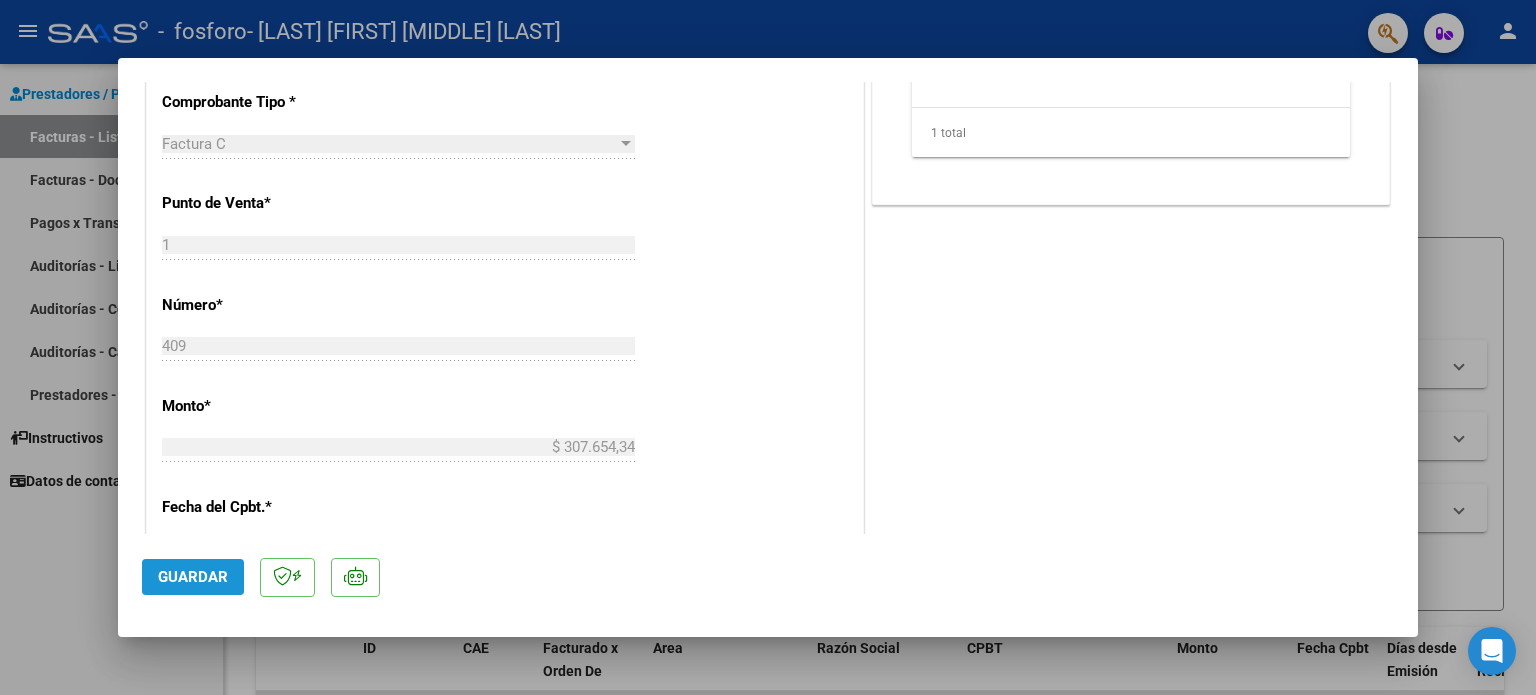 click on "Guardar" 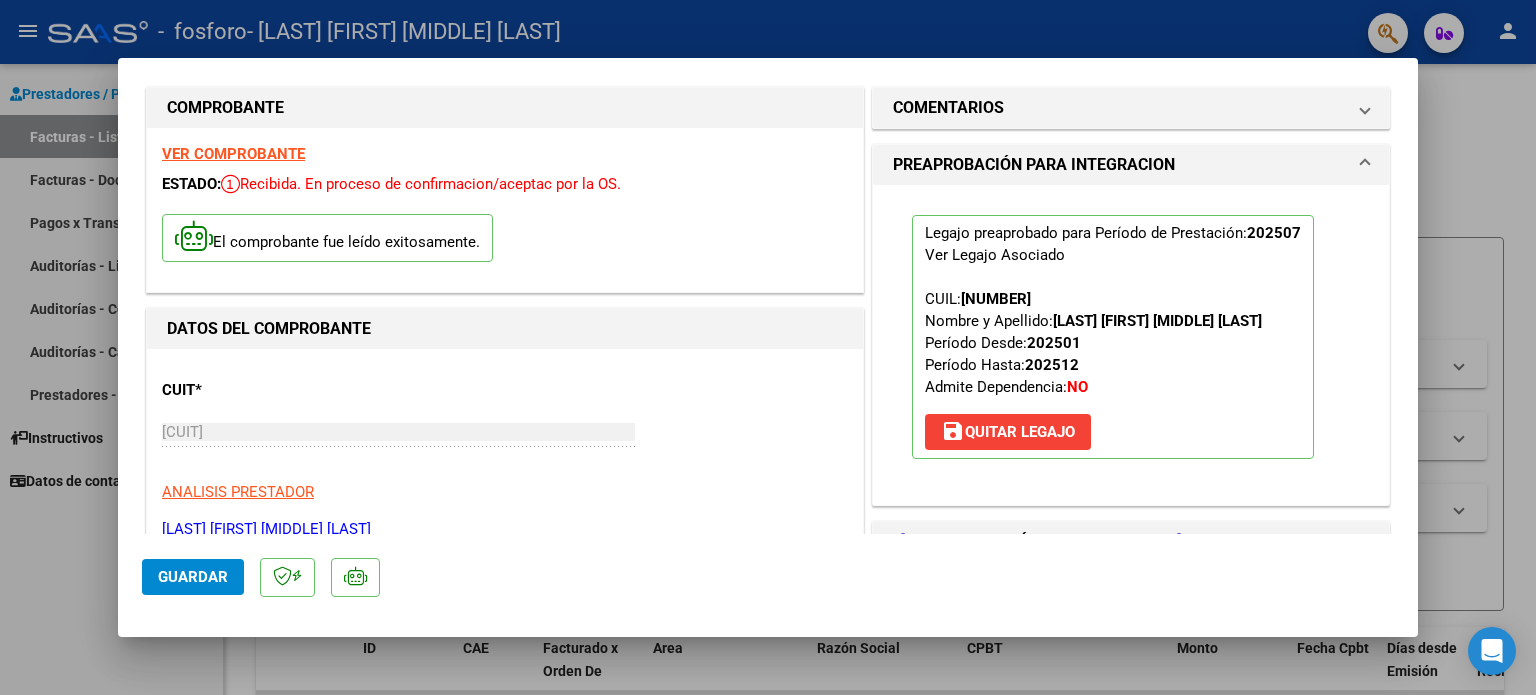 scroll, scrollTop: 0, scrollLeft: 0, axis: both 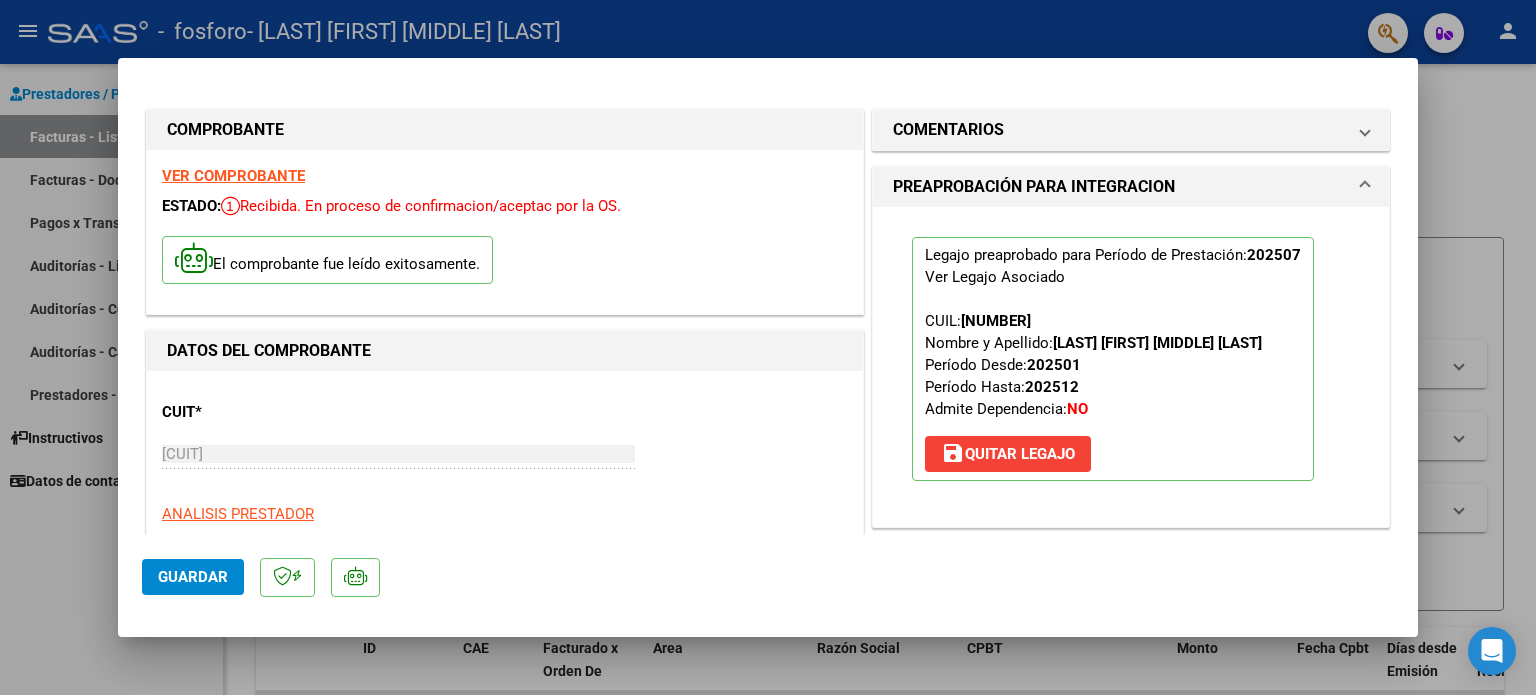 click on "Legajo preaprobado para Período de Prestación:  [PERIOD] Ver Legajo Asociado  CUIL:  [CUIL]  Nombre y Apellido:  [LAST] [FIRST] [MIDDLE] [LAST]  Período Desde:  [PERIOD]  Período Hasta:  [PERIOD]  Admite Dependencia:   NO save  Quitar Legajo" at bounding box center [1131, 367] 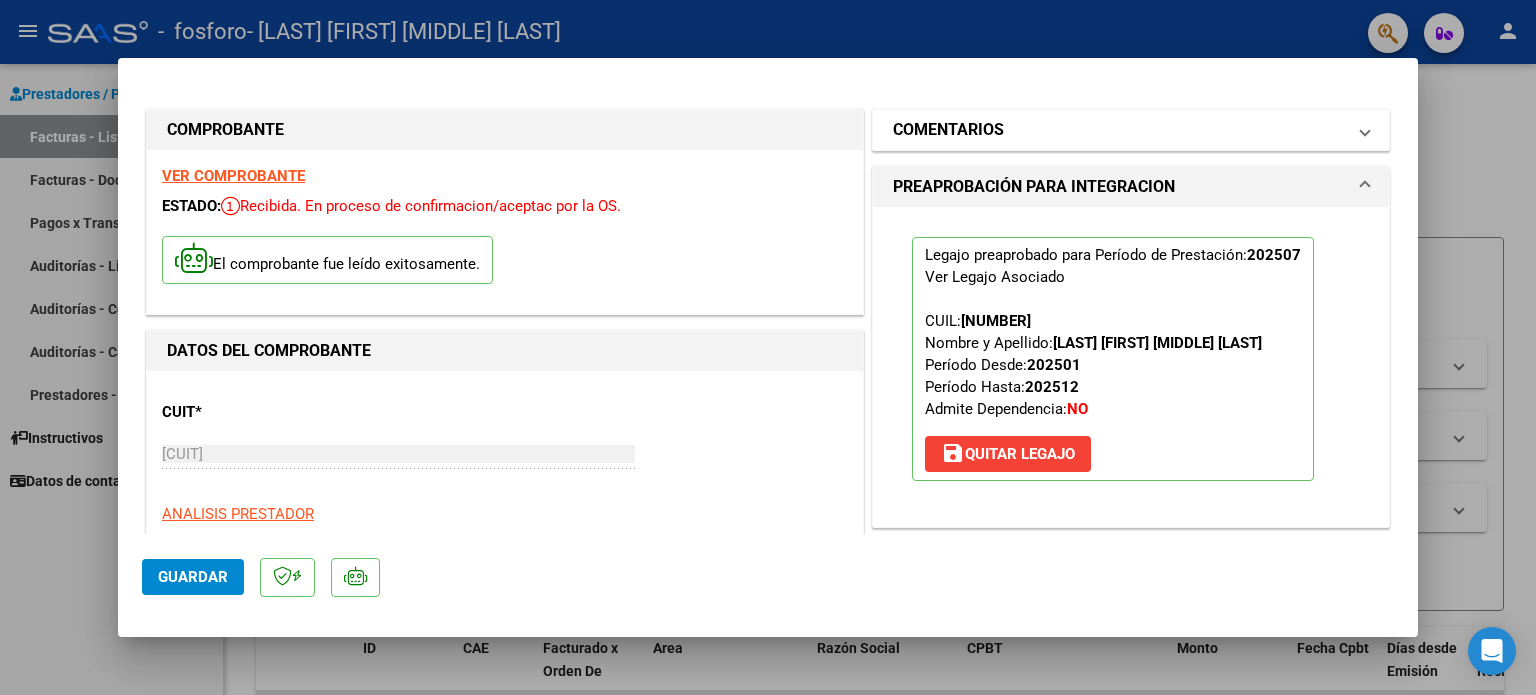click at bounding box center (1365, 130) 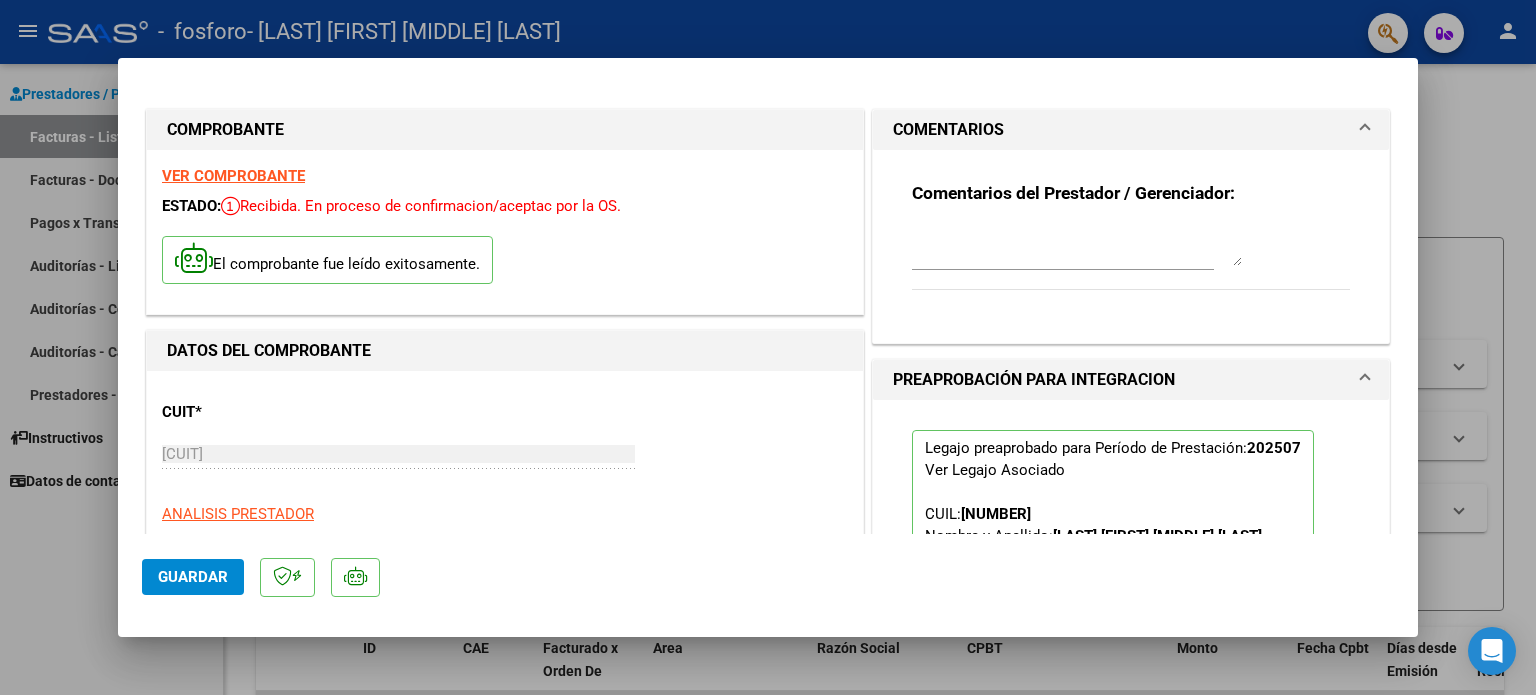 click at bounding box center (1365, 130) 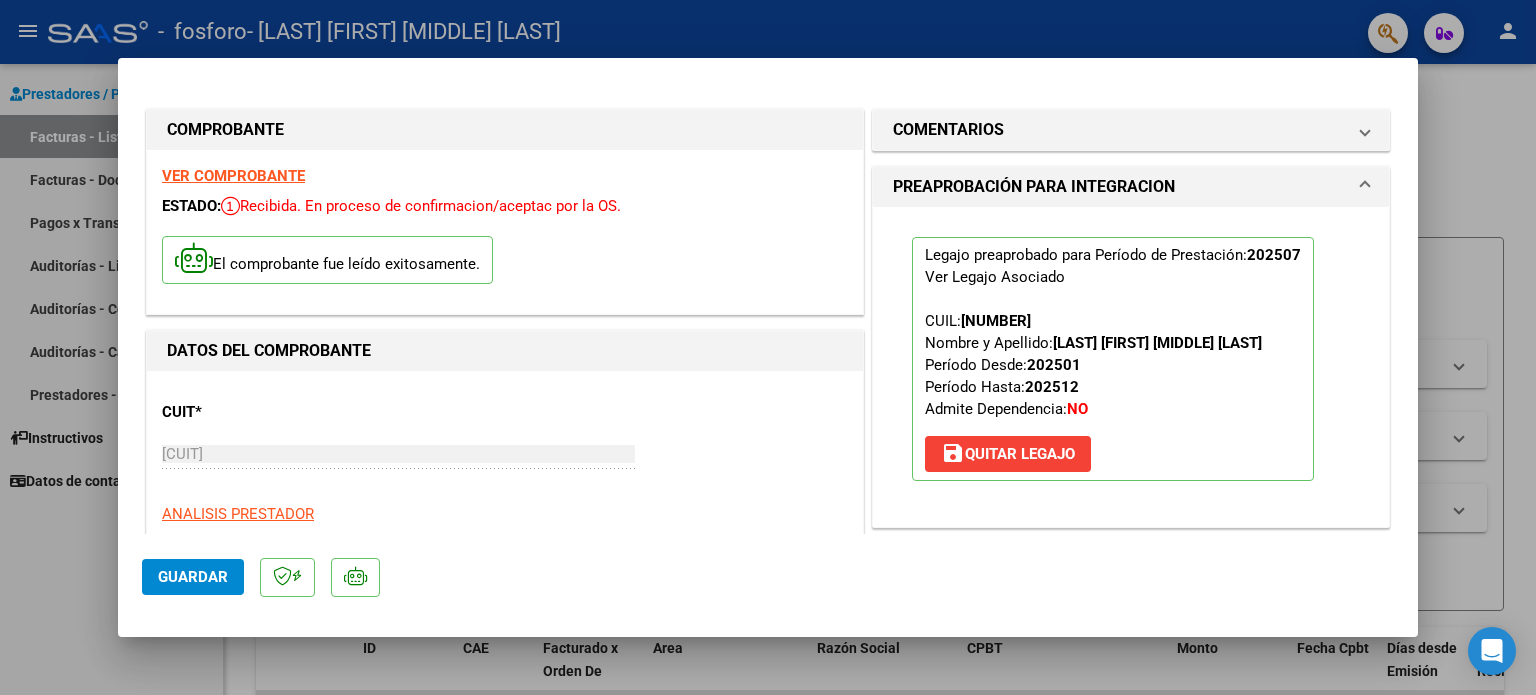 click on "PREAPROBACIÓN PARA INTEGRACION" at bounding box center [1127, 187] 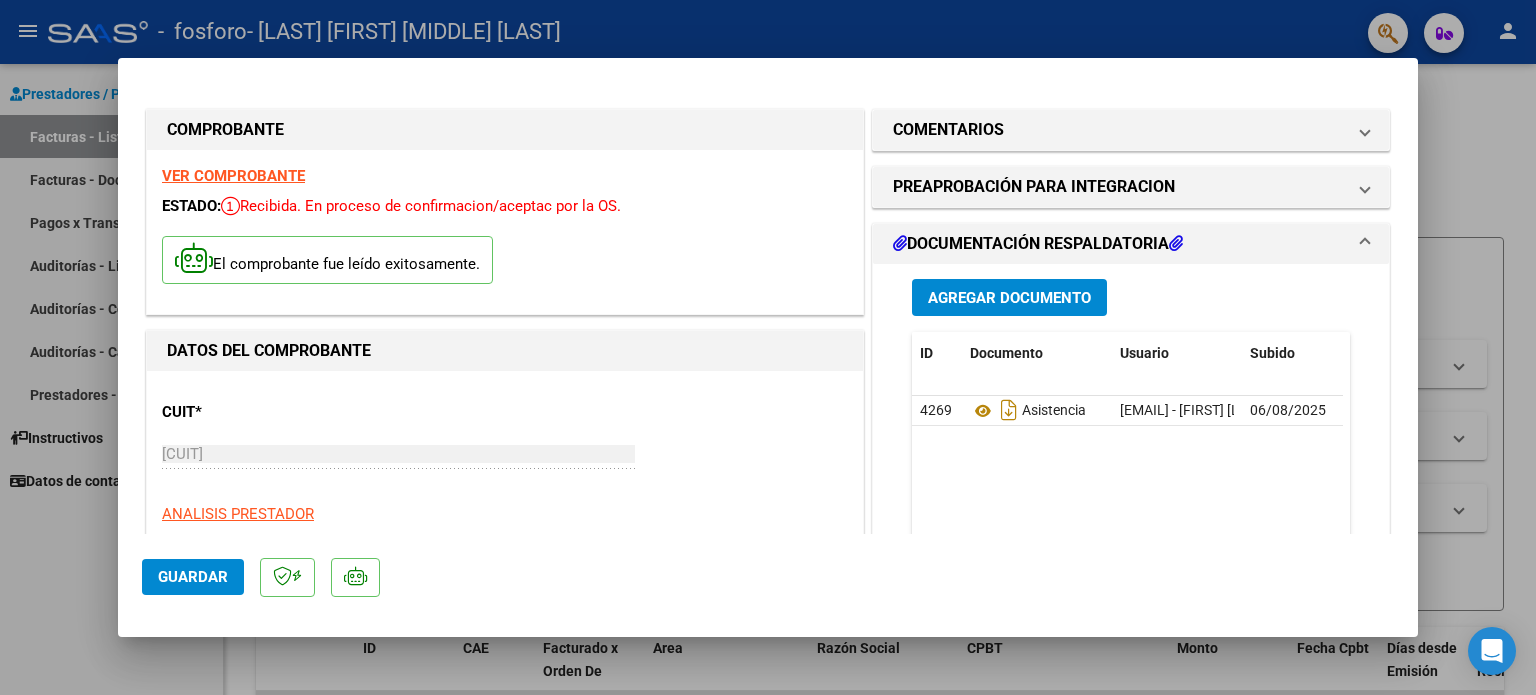 click on "Agregar Documento" at bounding box center (1009, 298) 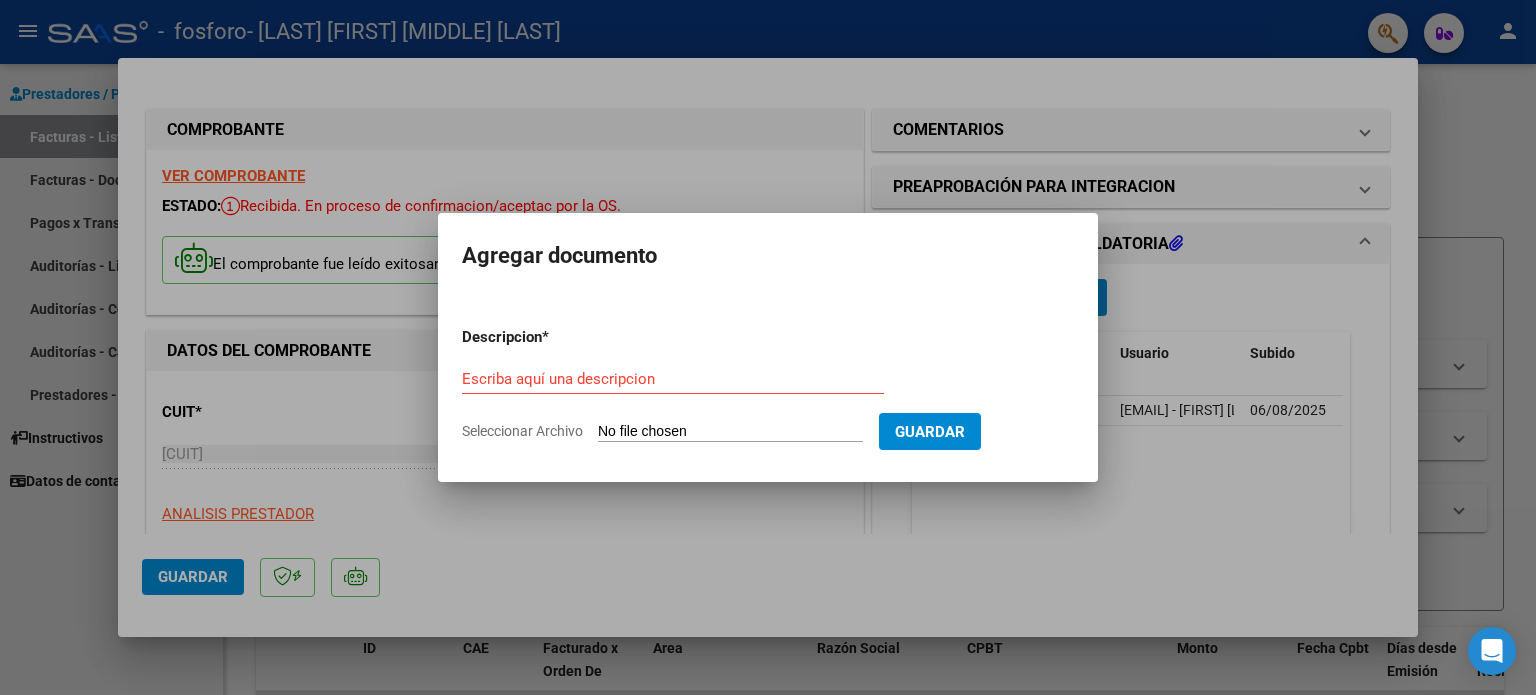click at bounding box center [768, 347] 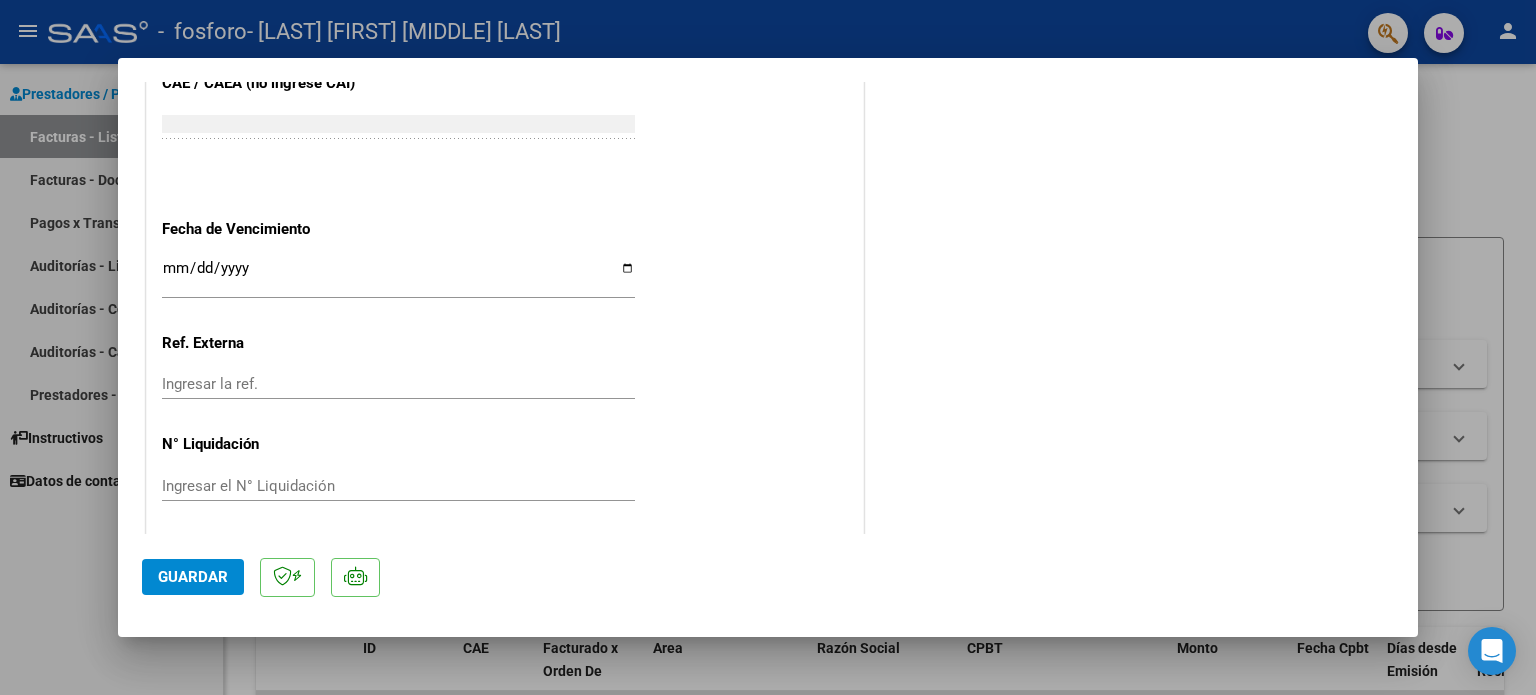 scroll, scrollTop: 1336, scrollLeft: 0, axis: vertical 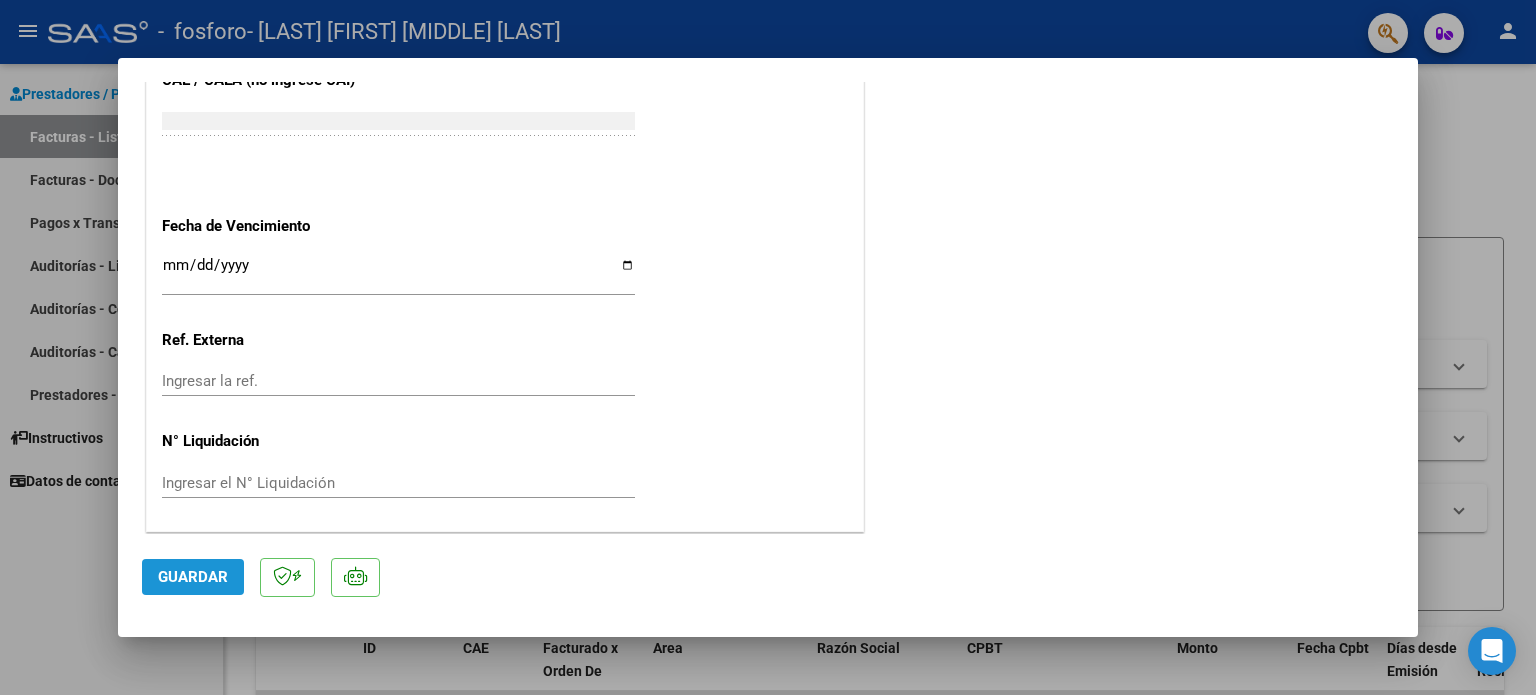 click on "Guardar" 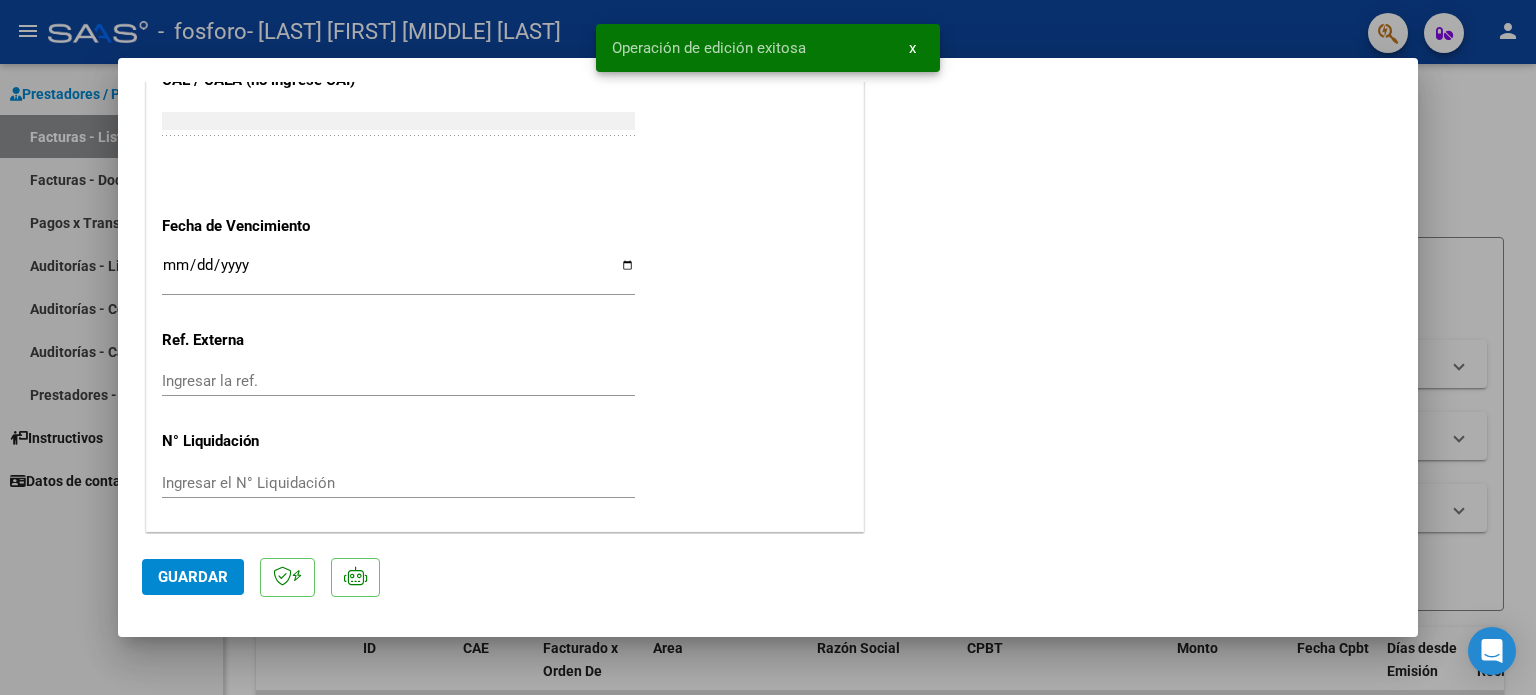 click at bounding box center [768, 347] 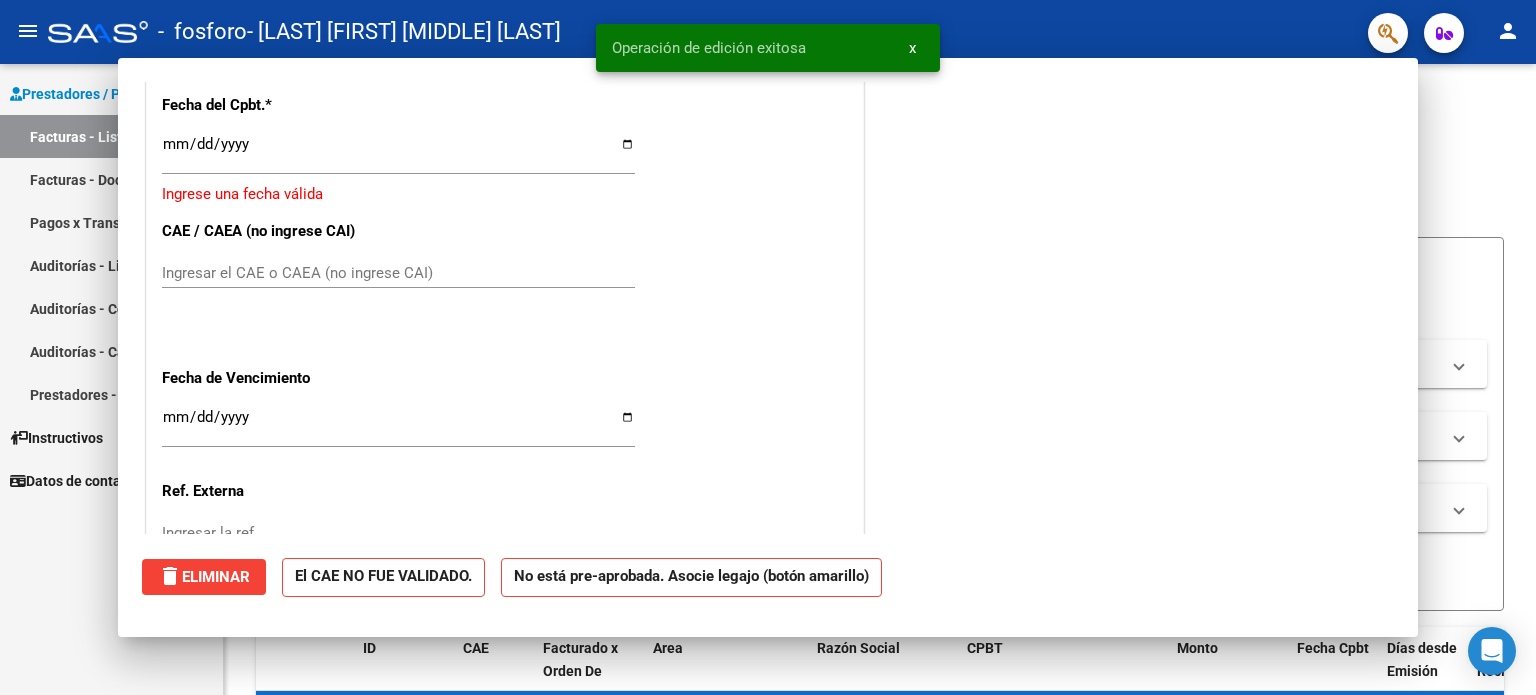 scroll, scrollTop: 1487, scrollLeft: 0, axis: vertical 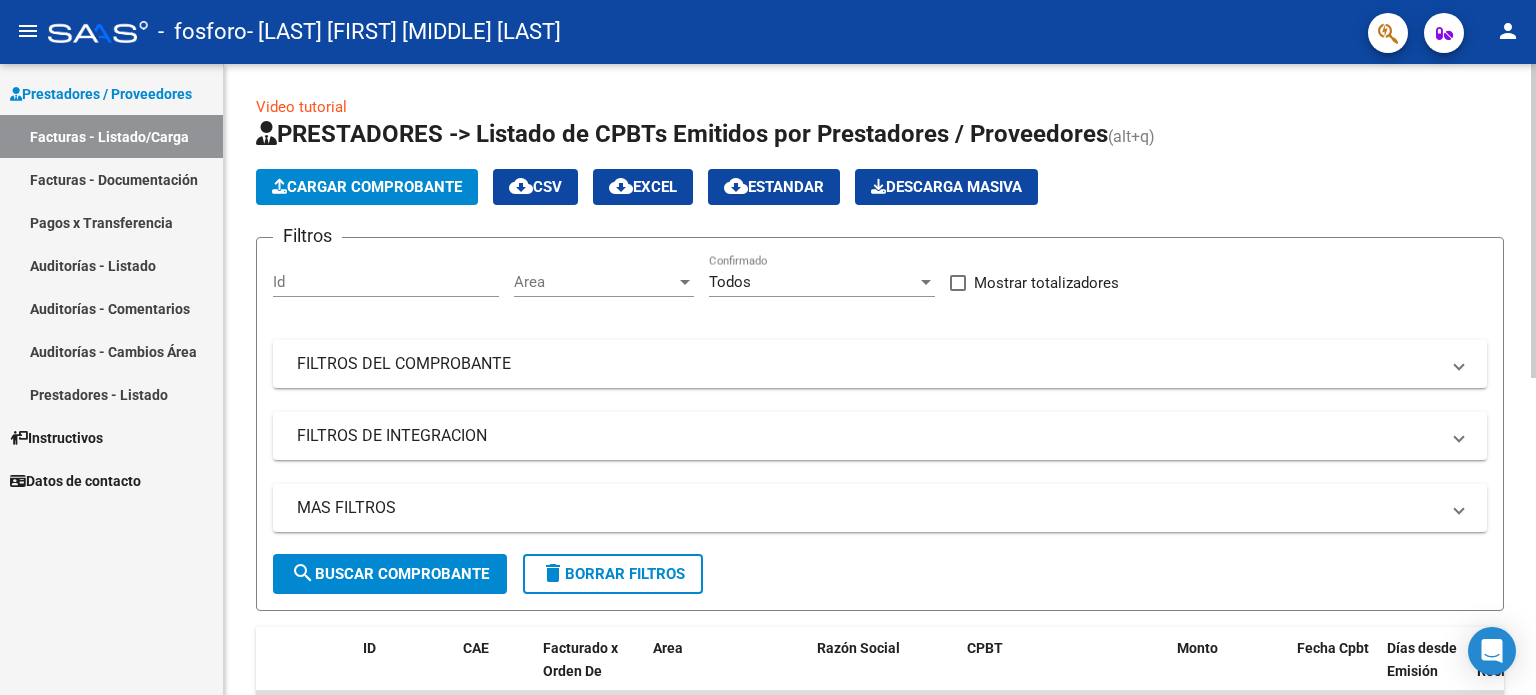 click on "Video tutorial   PRESTADORES -> Listado de CPBTs Emitidos por Prestadores / Proveedores (alt+q)   Cargar Comprobante
cloud_download  CSV  cloud_download  EXCEL  cloud_download  Estandar   Descarga Masiva
Filtros Id Area Area Todos Confirmado   Mostrar totalizadores   FILTROS DEL COMPROBANTE  Comprobante Tipo Comprobante Tipo Start date – End date Fec. Comprobante Desde / Hasta Días Emisión Desde(cant. días) Días Emisión Hasta(cant. días) CUIT / Razón Social Pto. Venta Nro. Comprobante Código SSS CAE Válido CAE Válido Todos Cargado Módulo Hosp. Todos Tiene facturacion Apócrifa Hospital Refes  FILTROS DE INTEGRACION  Período De Prestación Campos del Archivo de Rendición Devuelto x SSS (dr_envio) Todos Rendido x SSS (dr_envio) Tipo de Registro Tipo de Registro Período Presentación Período Presentación Campos del Legajo Asociado (preaprobación) Afiliado Legajo (cuil/nombre) Todos Solo facturas preaprobadas  MAS FILTROS  Todos Con Doc. Respaldatoria Todos Con Trazabilidad Todos – – 2" 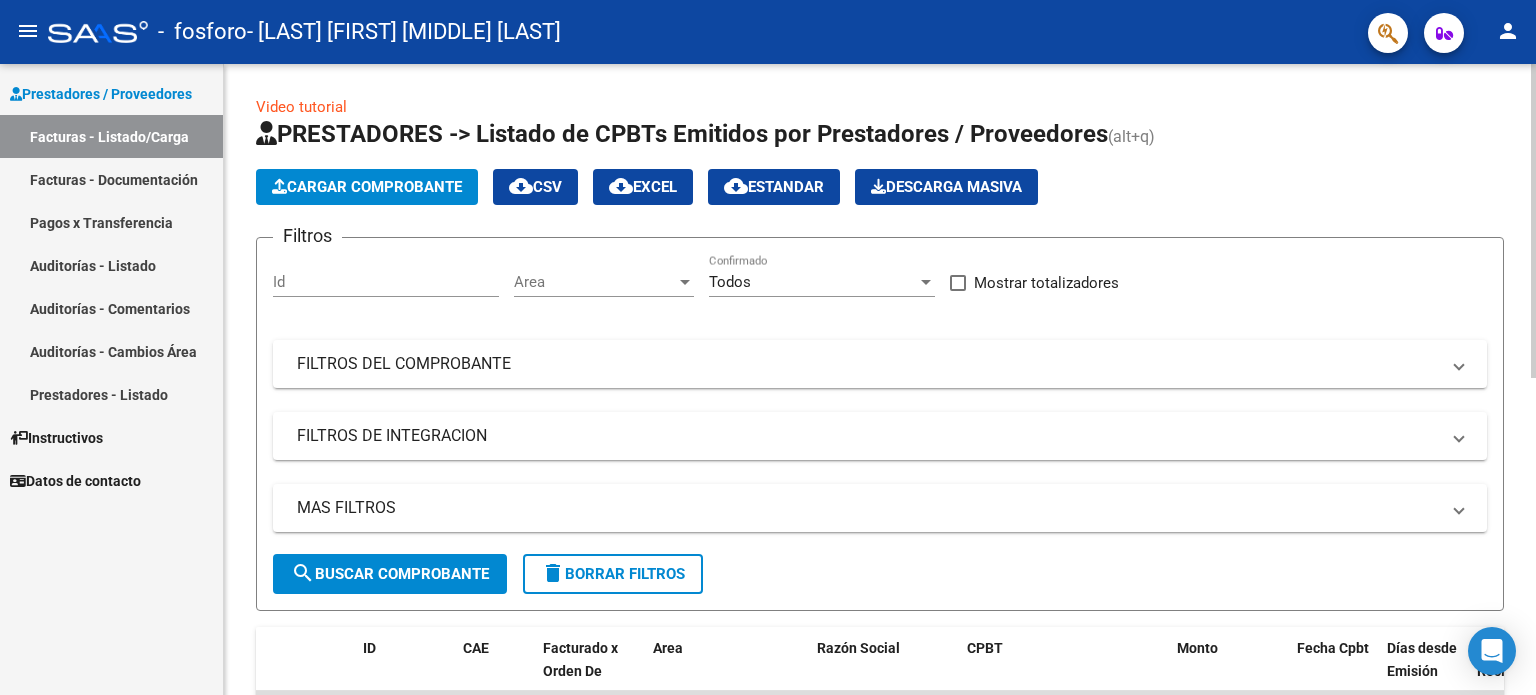 scroll, scrollTop: 631, scrollLeft: 0, axis: vertical 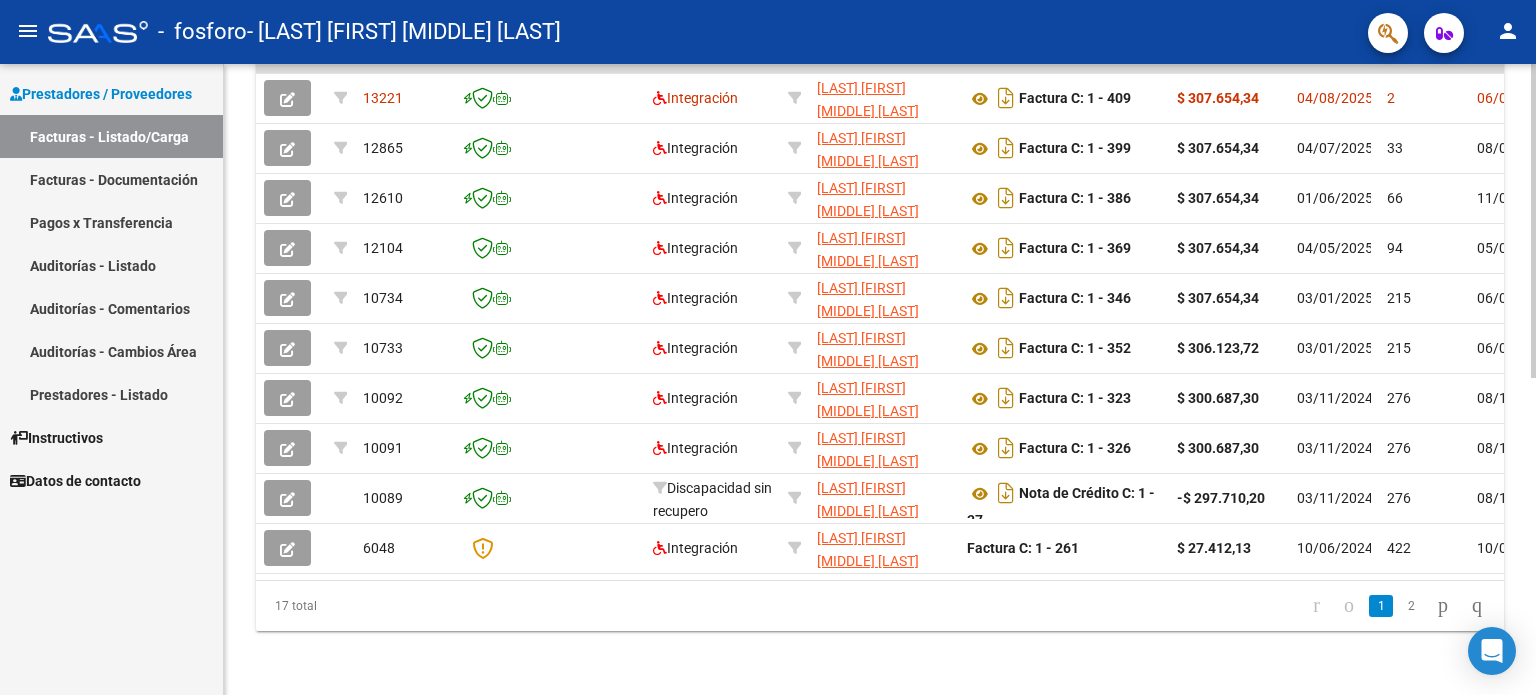 click 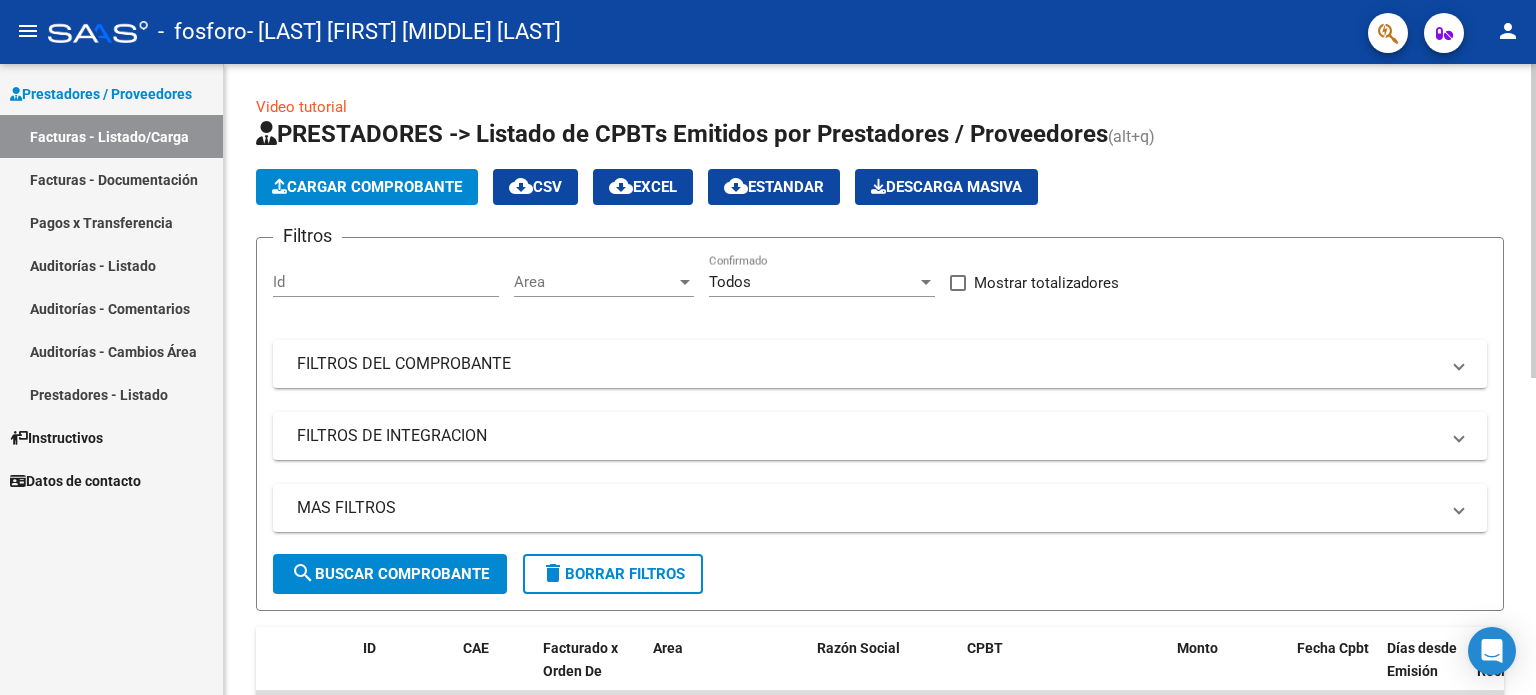 click 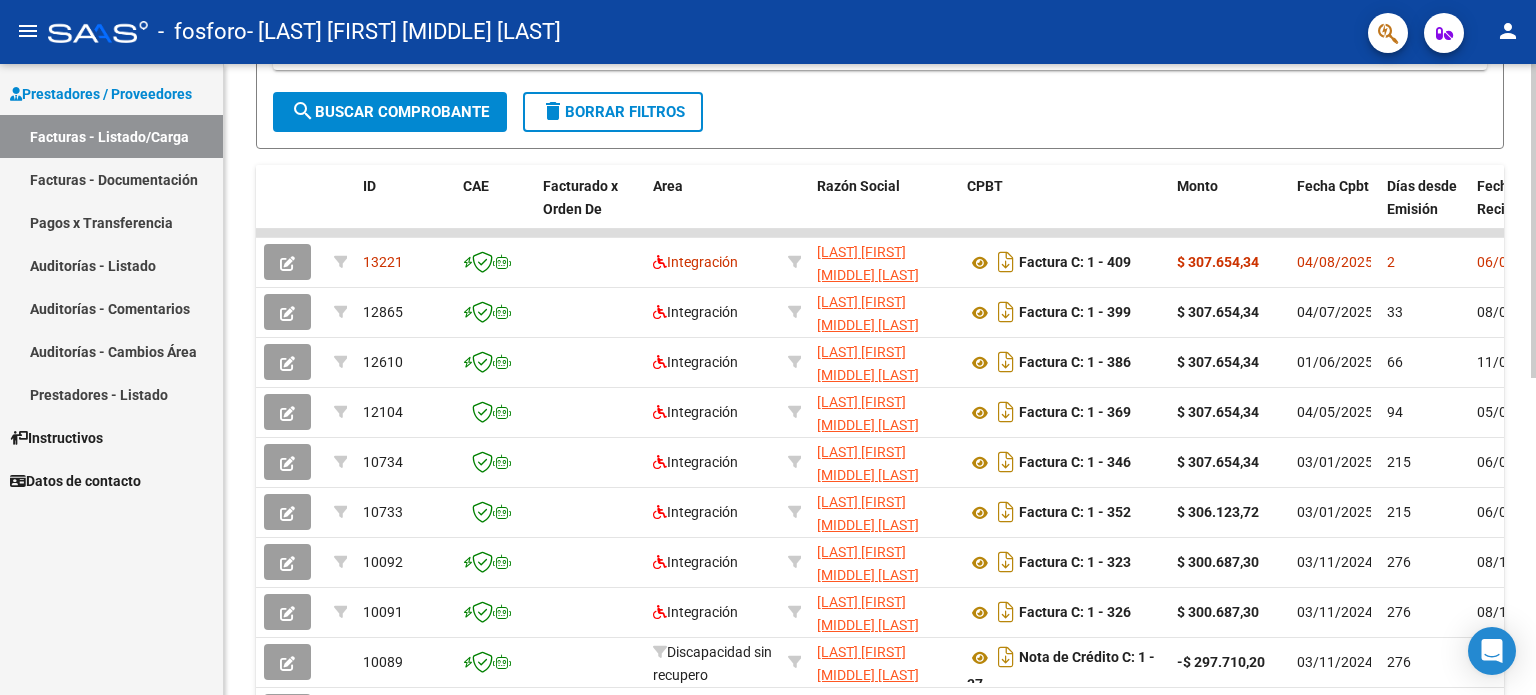 scroll, scrollTop: 475, scrollLeft: 0, axis: vertical 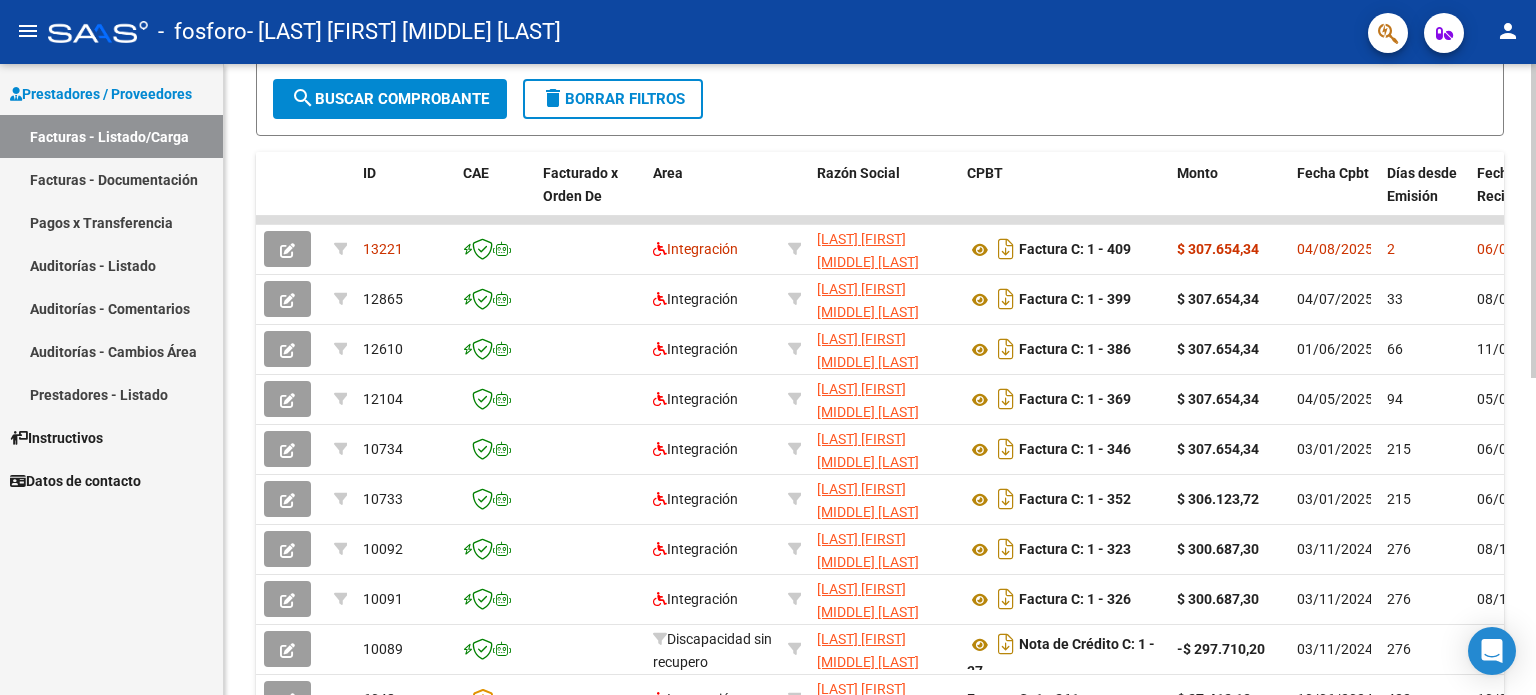 click 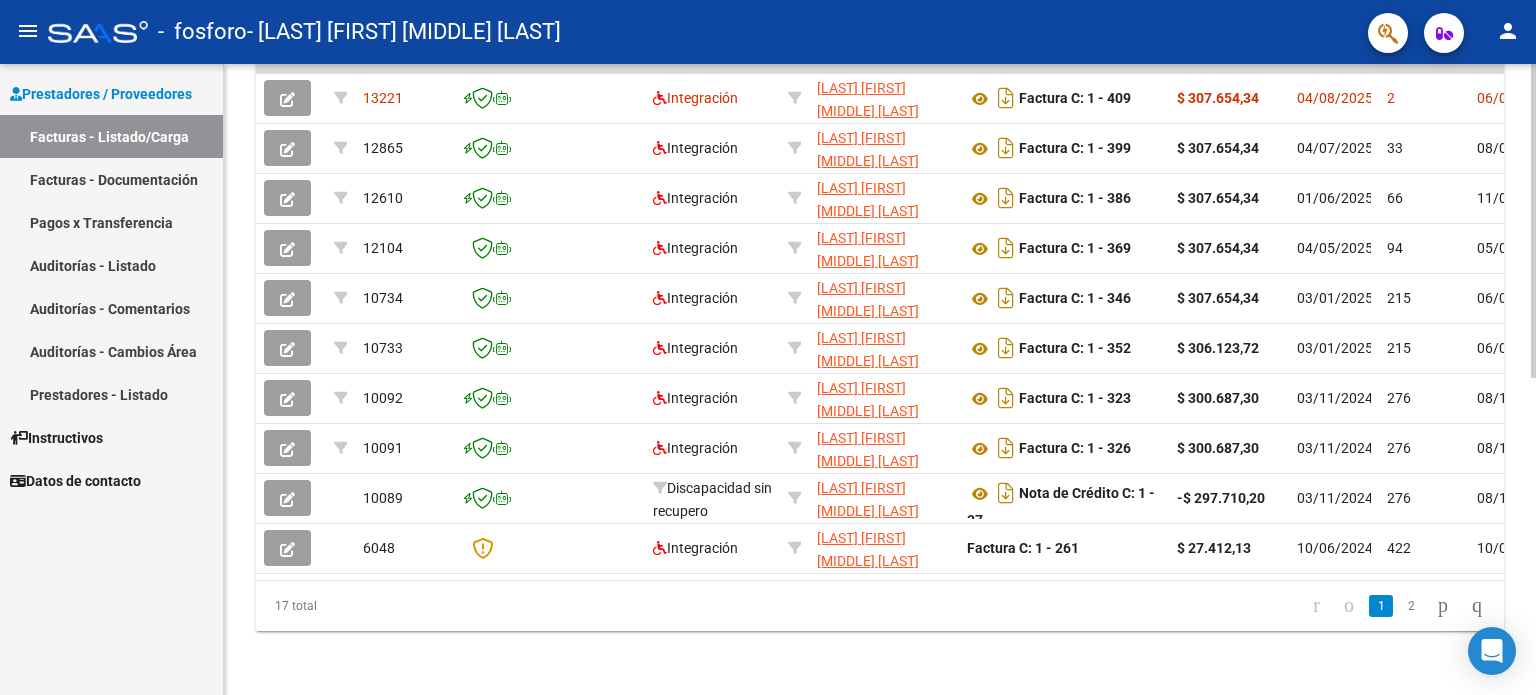 click 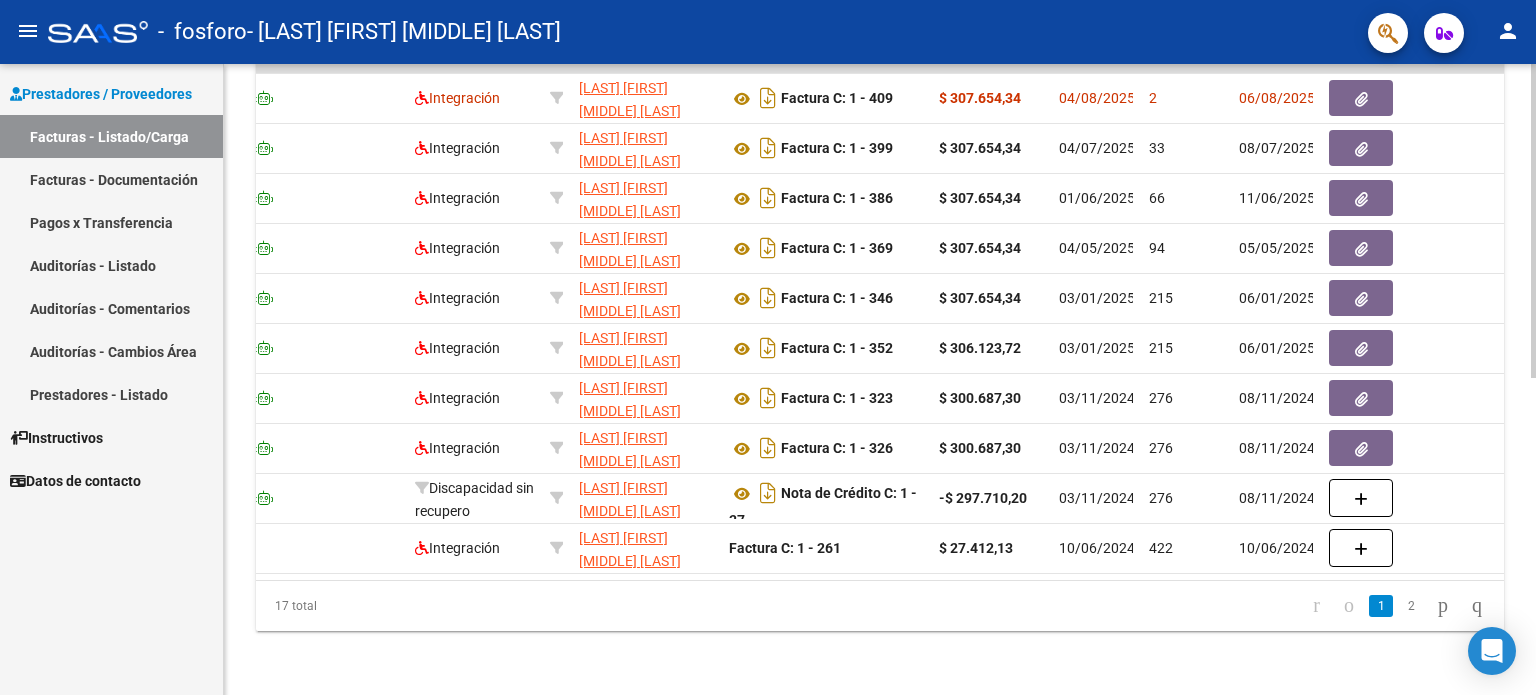 scroll, scrollTop: 0, scrollLeft: 240, axis: horizontal 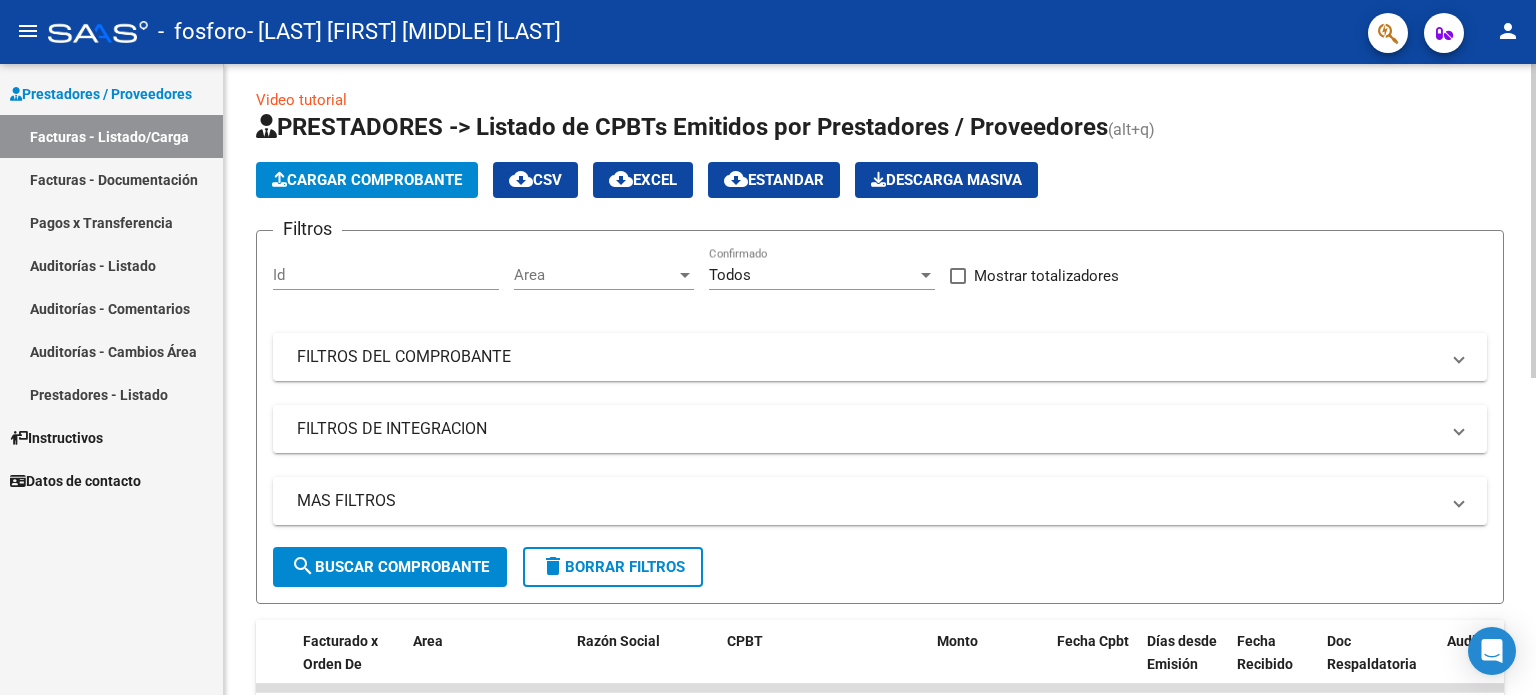 click 